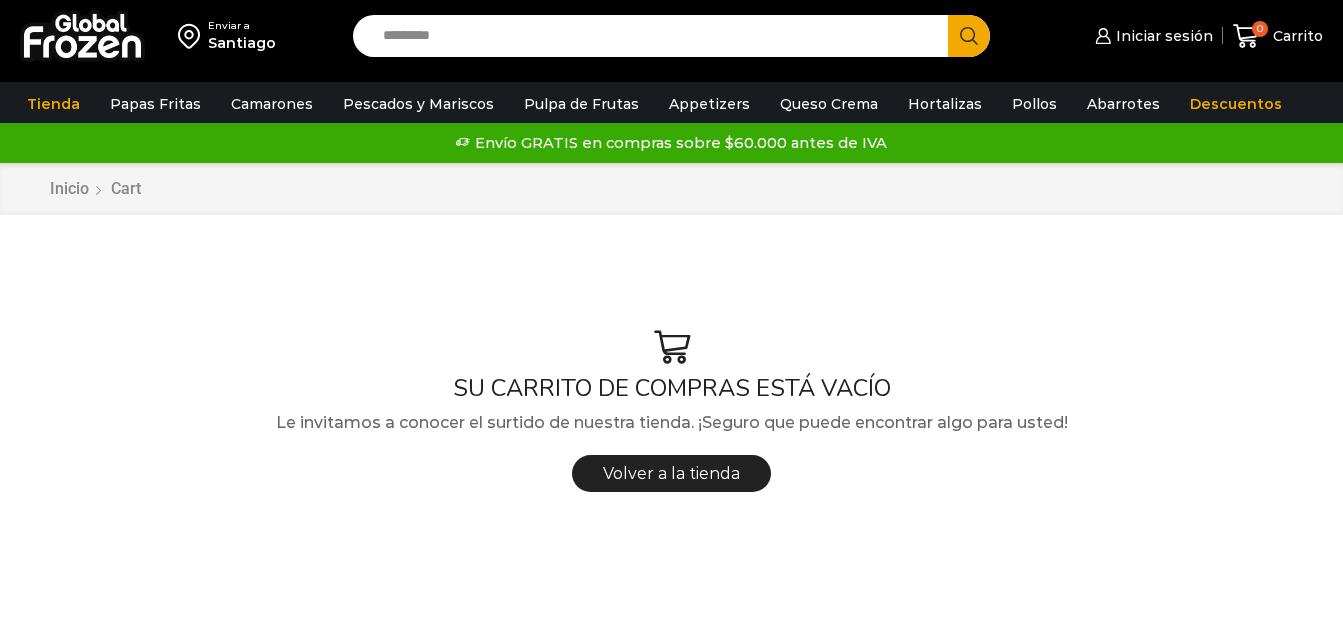 scroll, scrollTop: 0, scrollLeft: 0, axis: both 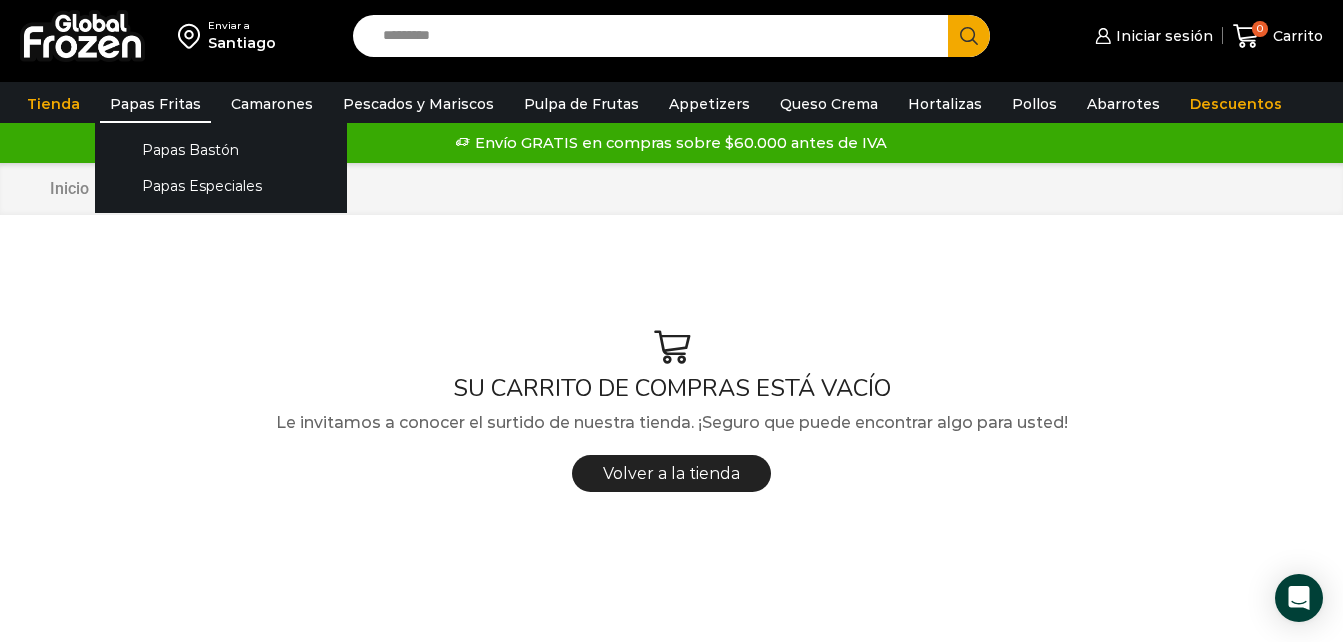 click on "Papas Fritas" at bounding box center [155, 104] 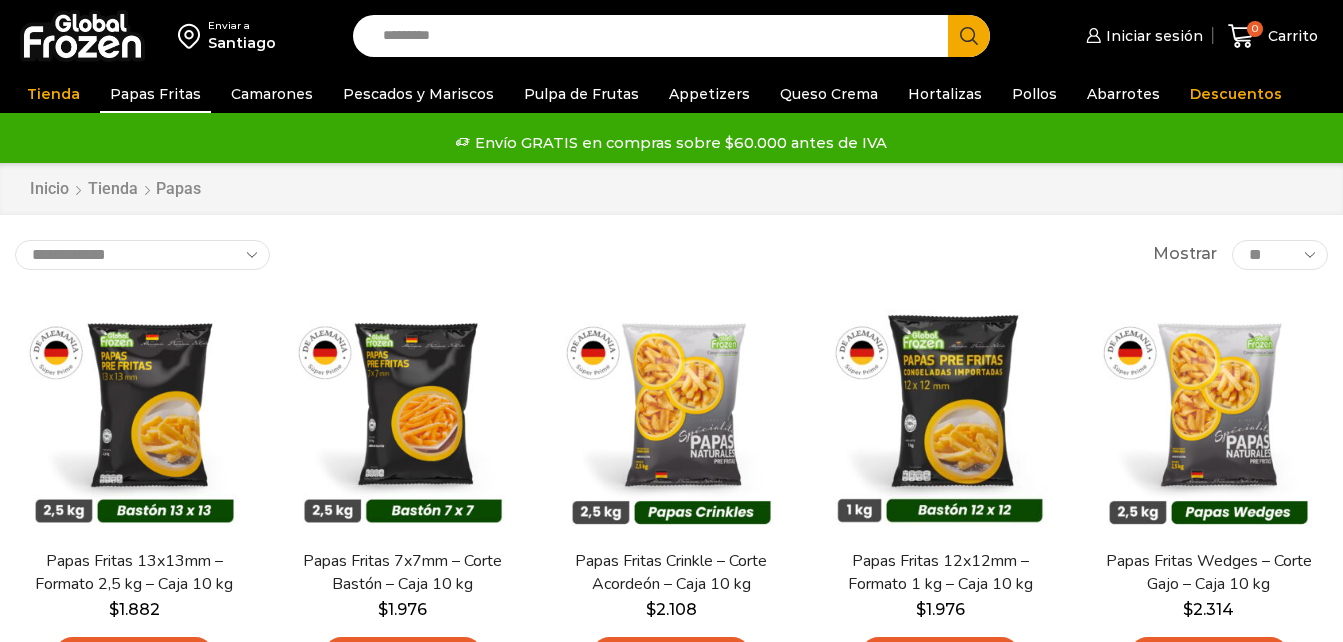 scroll, scrollTop: 0, scrollLeft: 0, axis: both 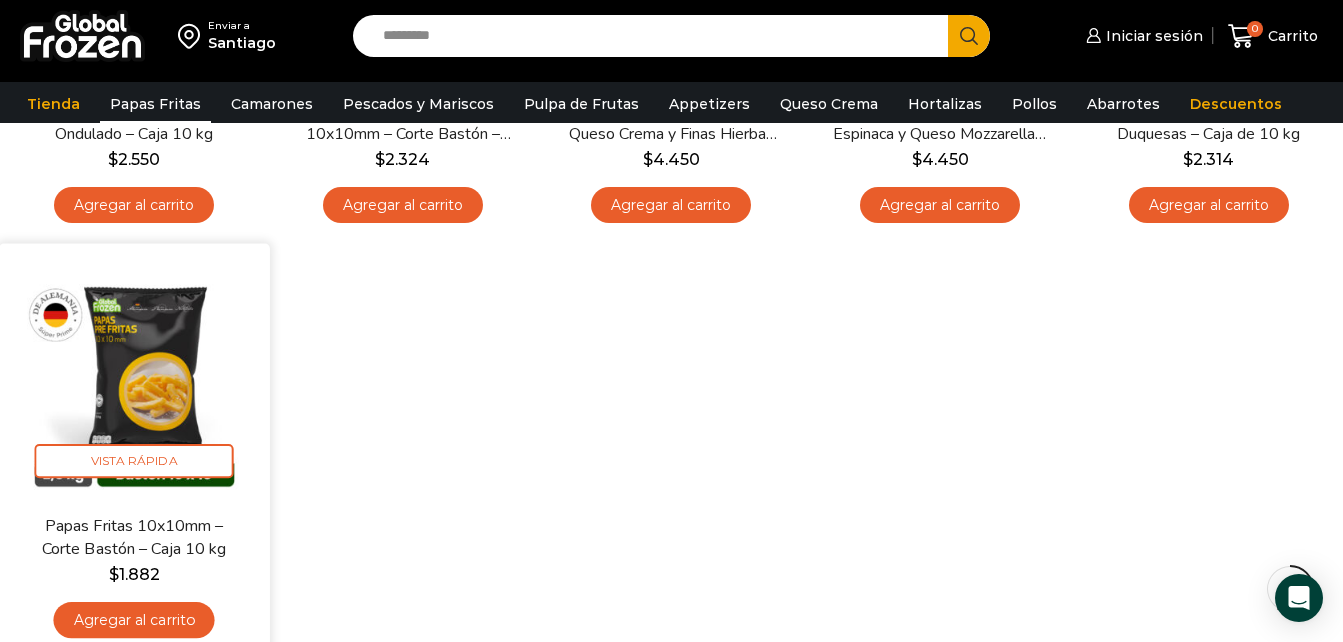click on "Agregar al carrito" at bounding box center [134, 620] 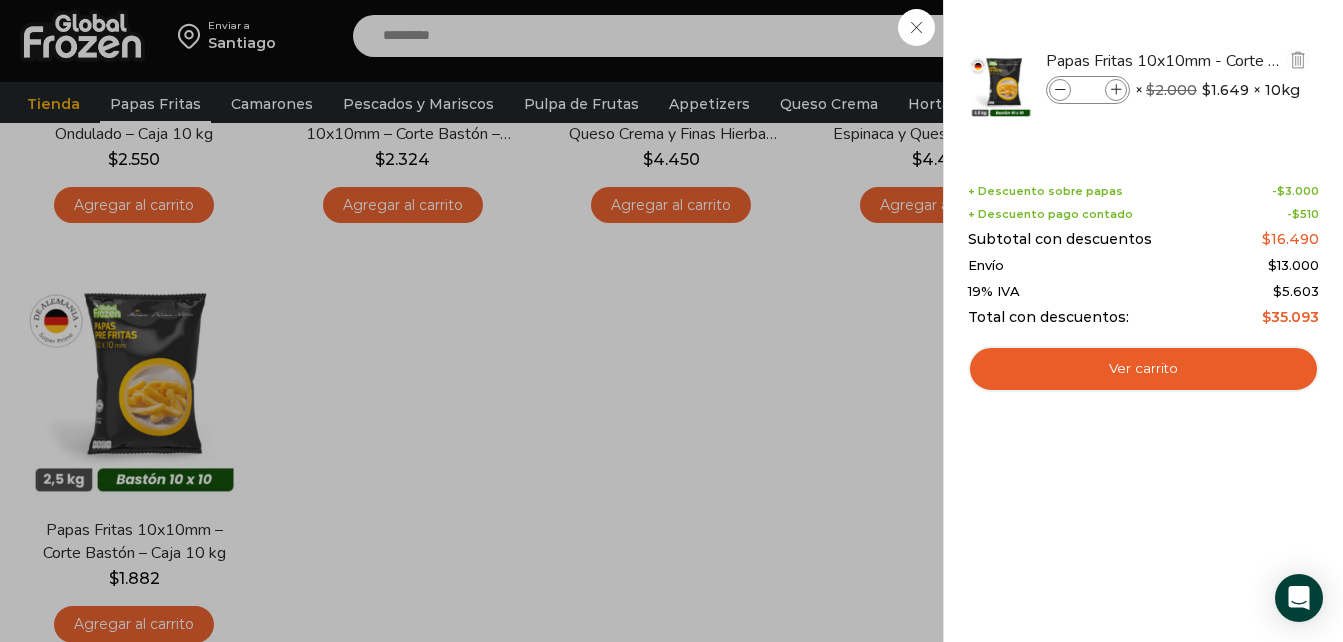 click at bounding box center [1116, 90] 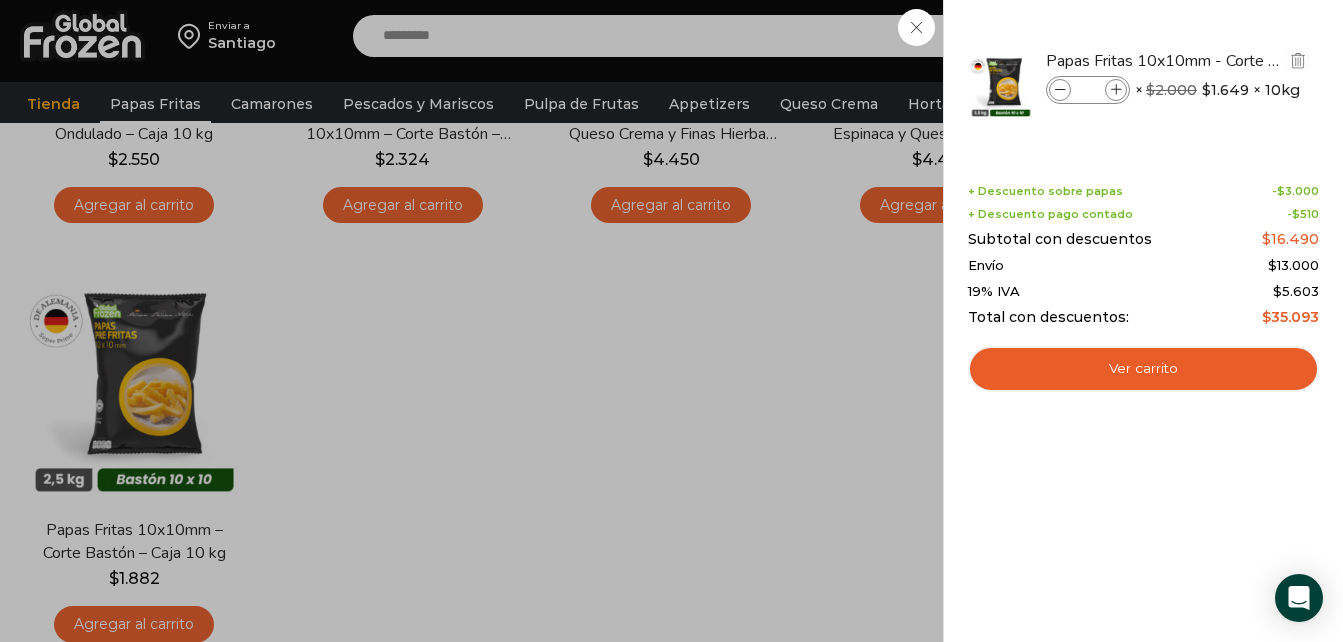 click at bounding box center [1116, 90] 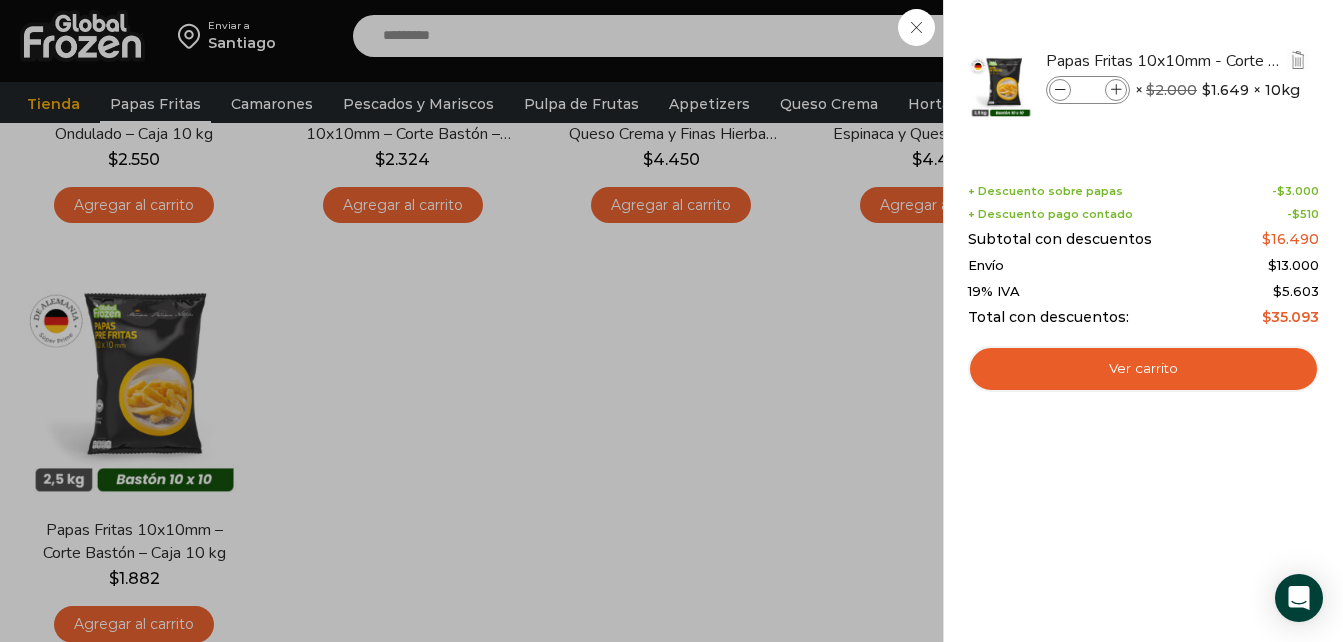 click at bounding box center [1116, 90] 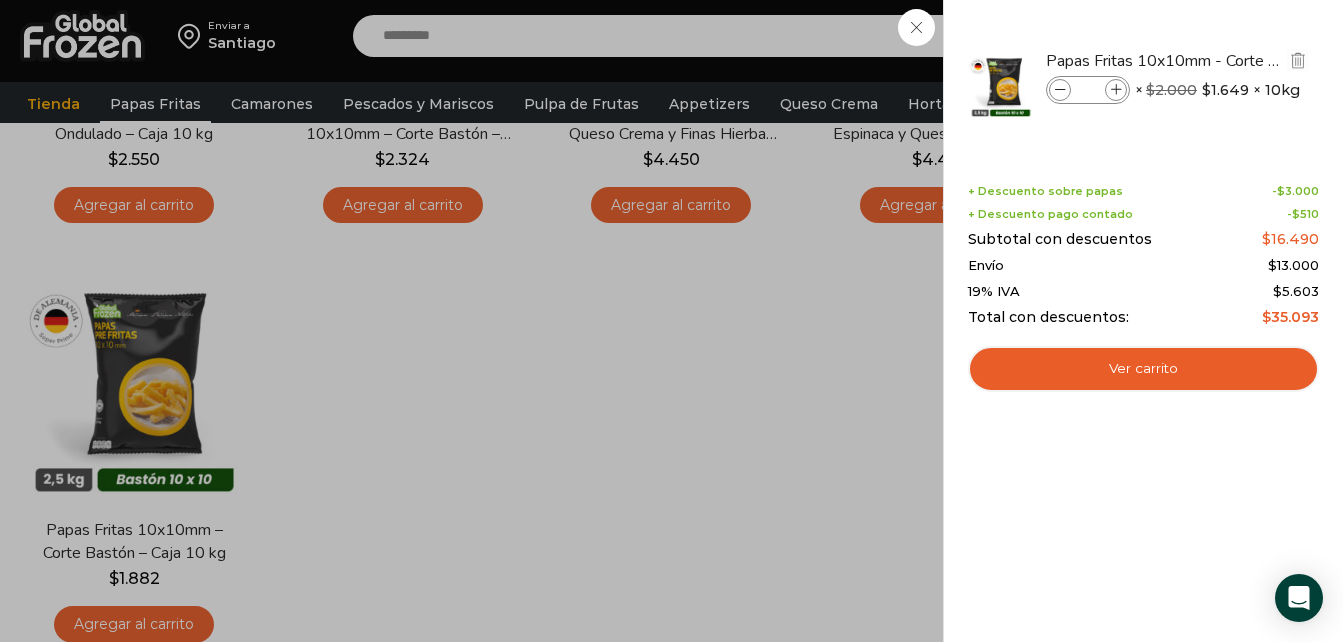 click at bounding box center [1116, 90] 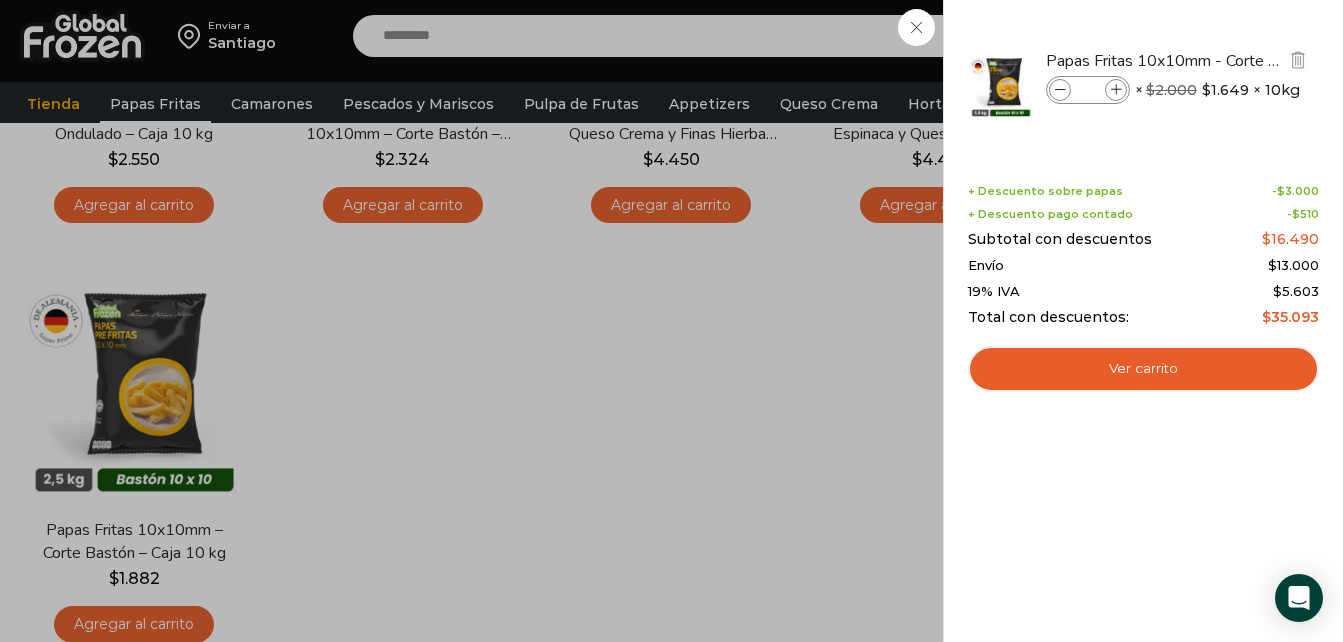 type on "*" 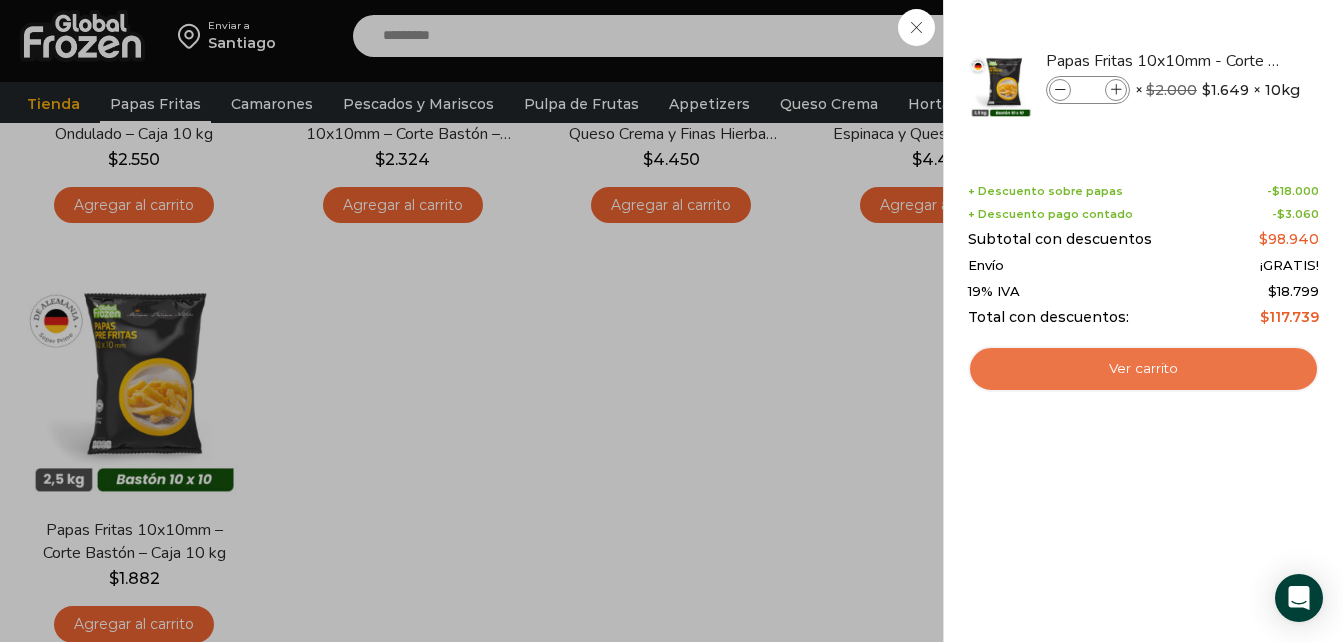 click on "Ver carrito" at bounding box center [1143, 369] 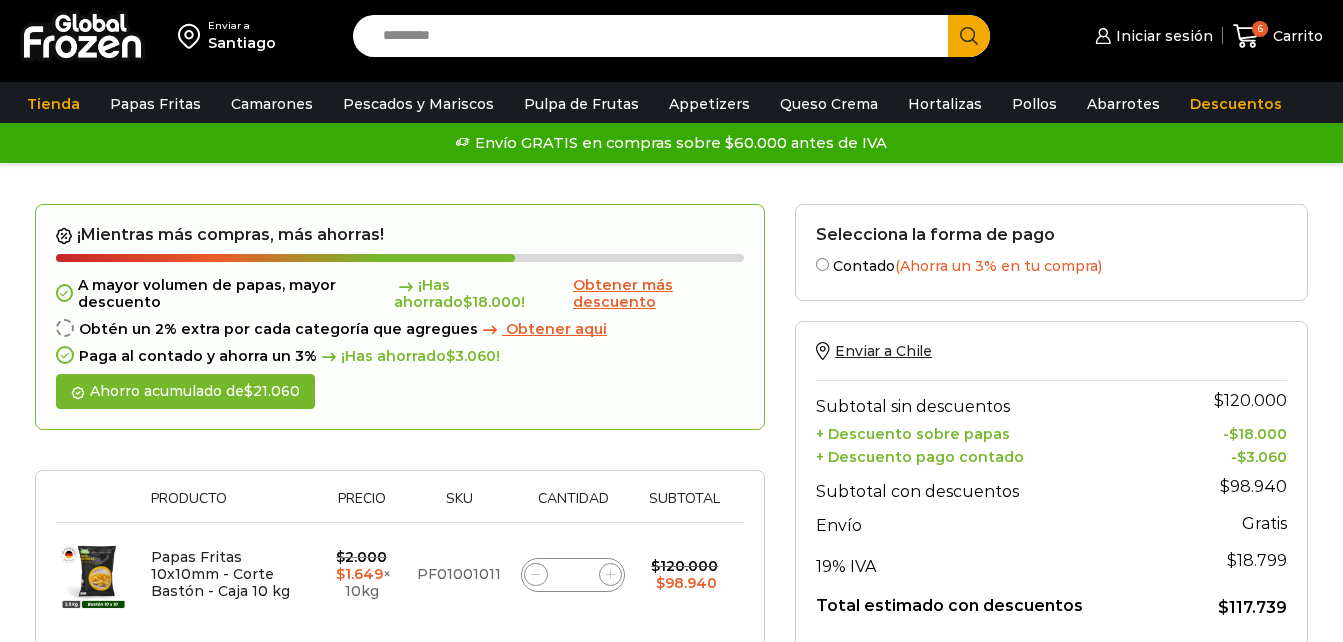 scroll, scrollTop: 0, scrollLeft: 0, axis: both 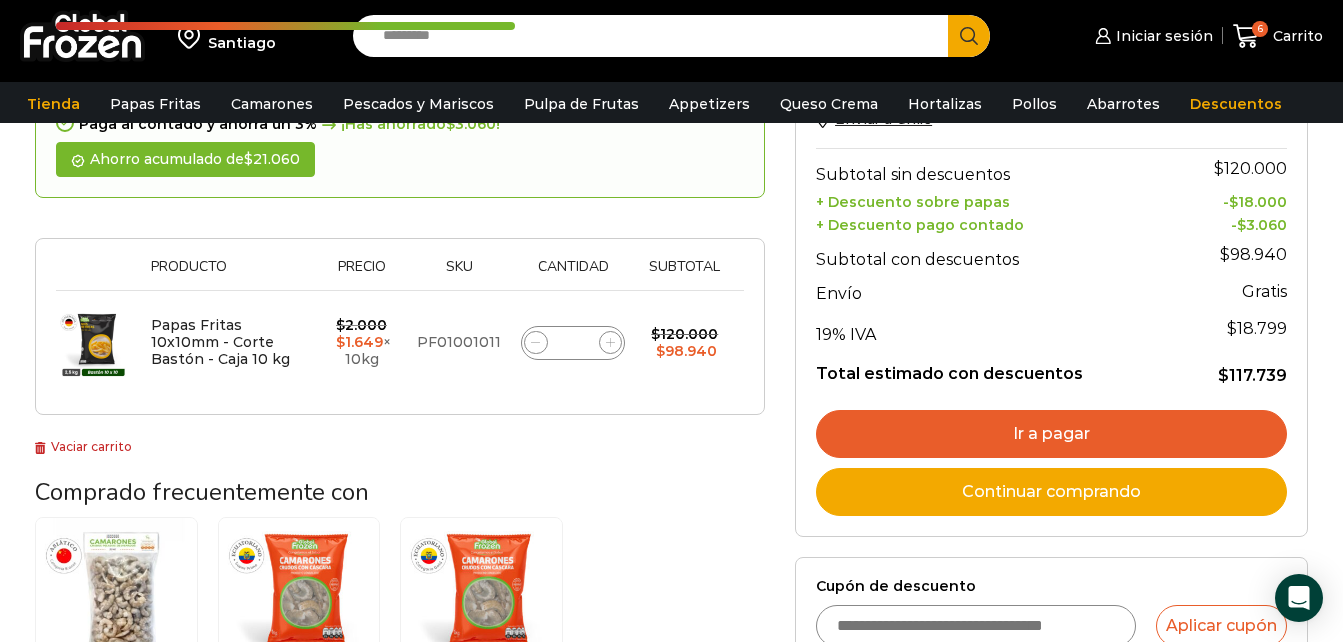 click 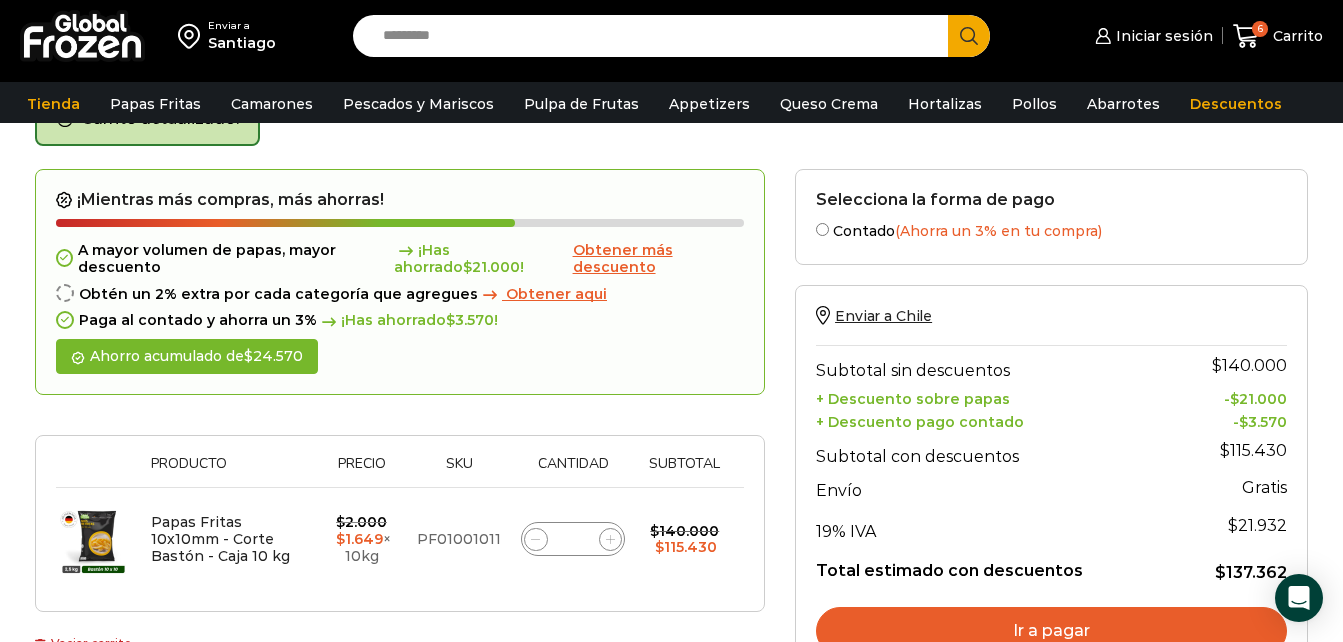 scroll, scrollTop: 113, scrollLeft: 0, axis: vertical 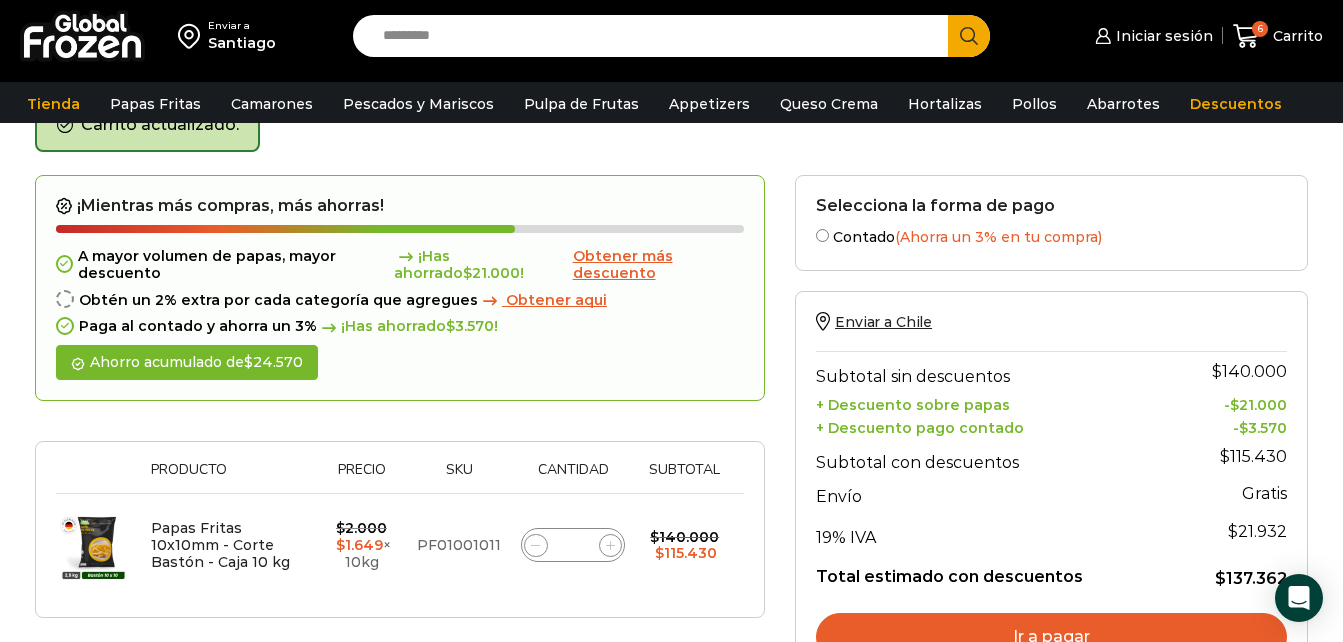 click 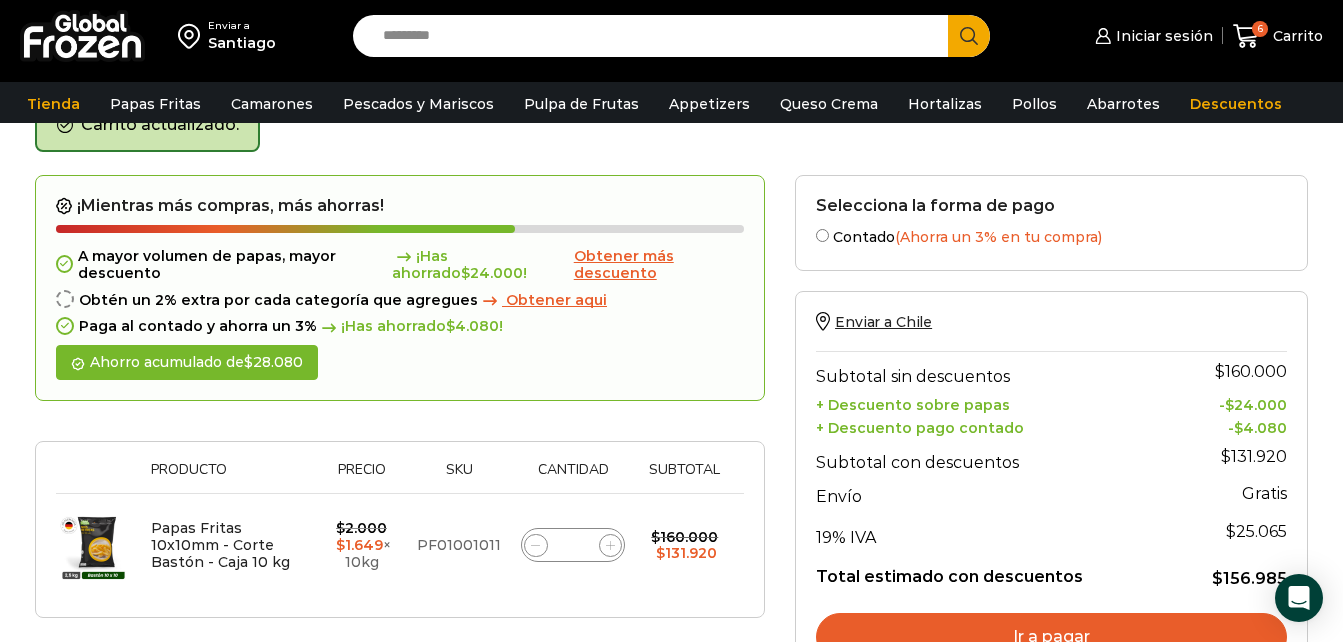 click 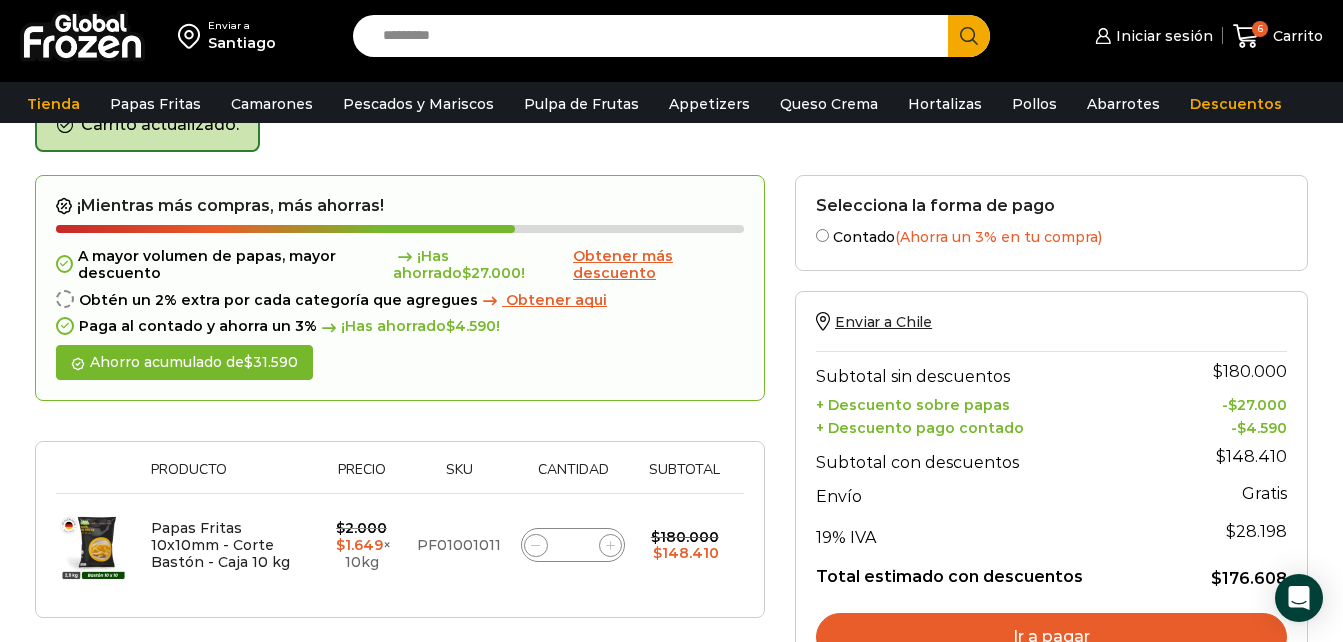 click 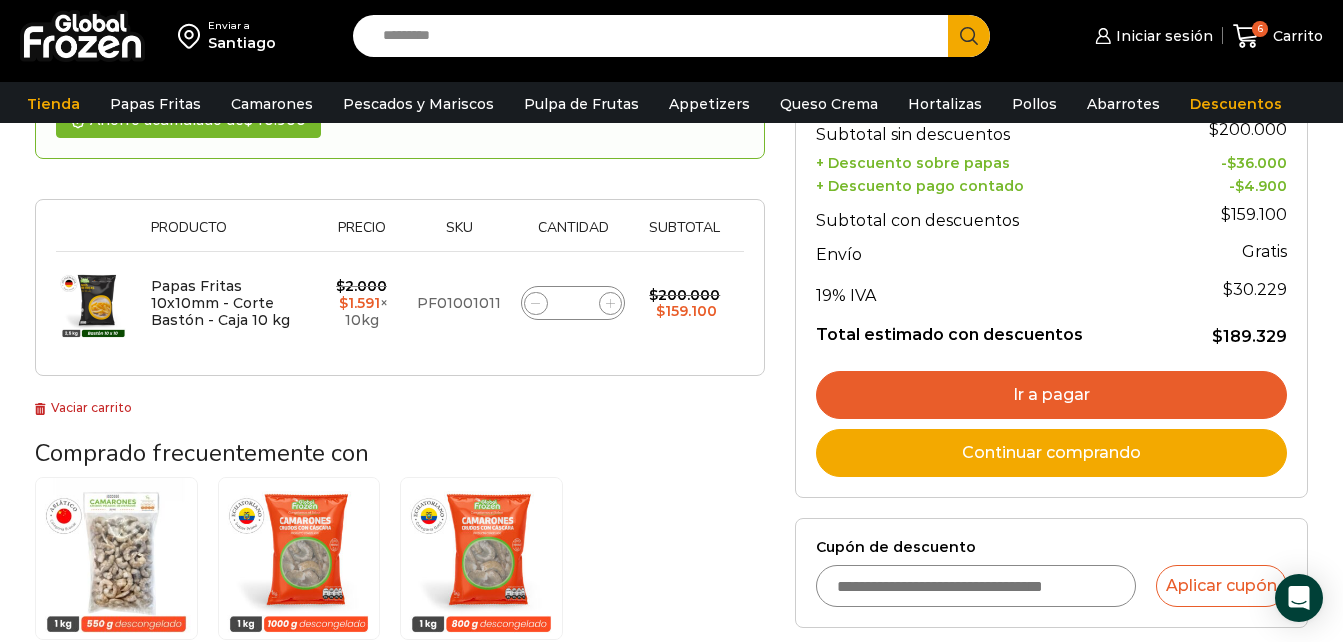 scroll, scrollTop: 358, scrollLeft: 0, axis: vertical 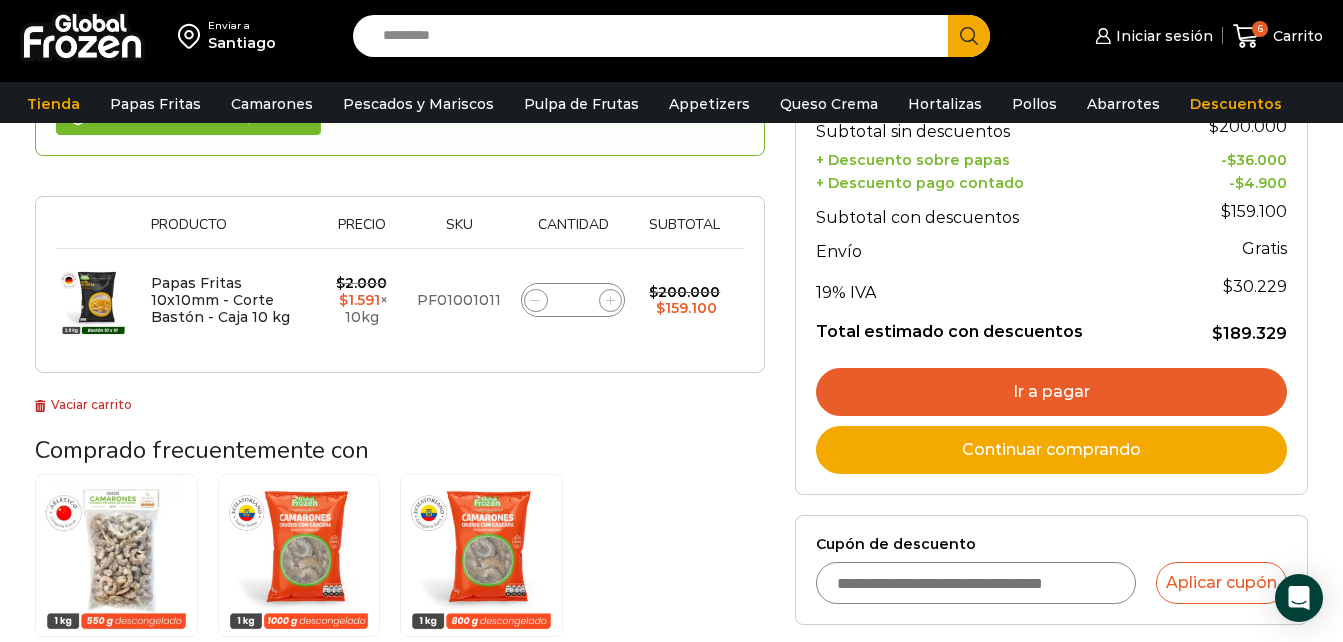 click 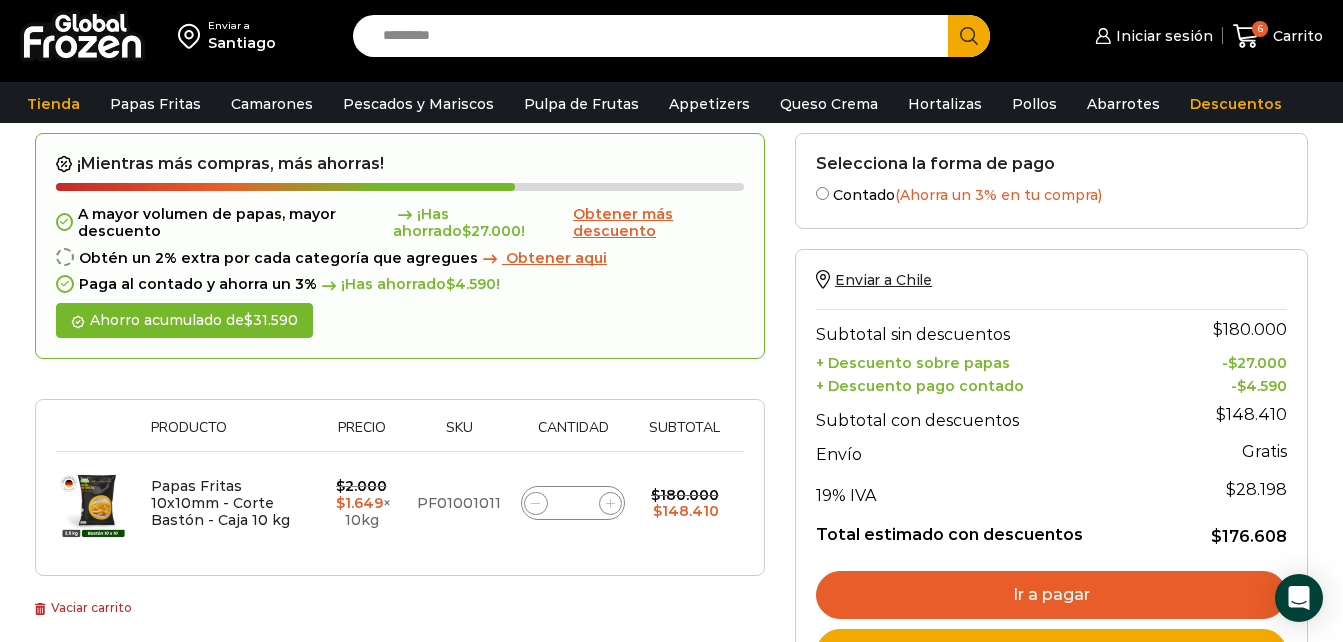 click on "¡Mientras más compras, más ahorras!
A mayor volumen de papas, mayor descuento   ¡Has ahorrado  $ 27.000 ! Obtener más descuento
Obtén un 2% extra por cada categoría que agregues    Obtener aqui
Paga al contado y ahorra un 3%   ¡Has ahorrado  $ 4.590 !
Ahorro acumulado de  $ 31.590" at bounding box center (400, 246) 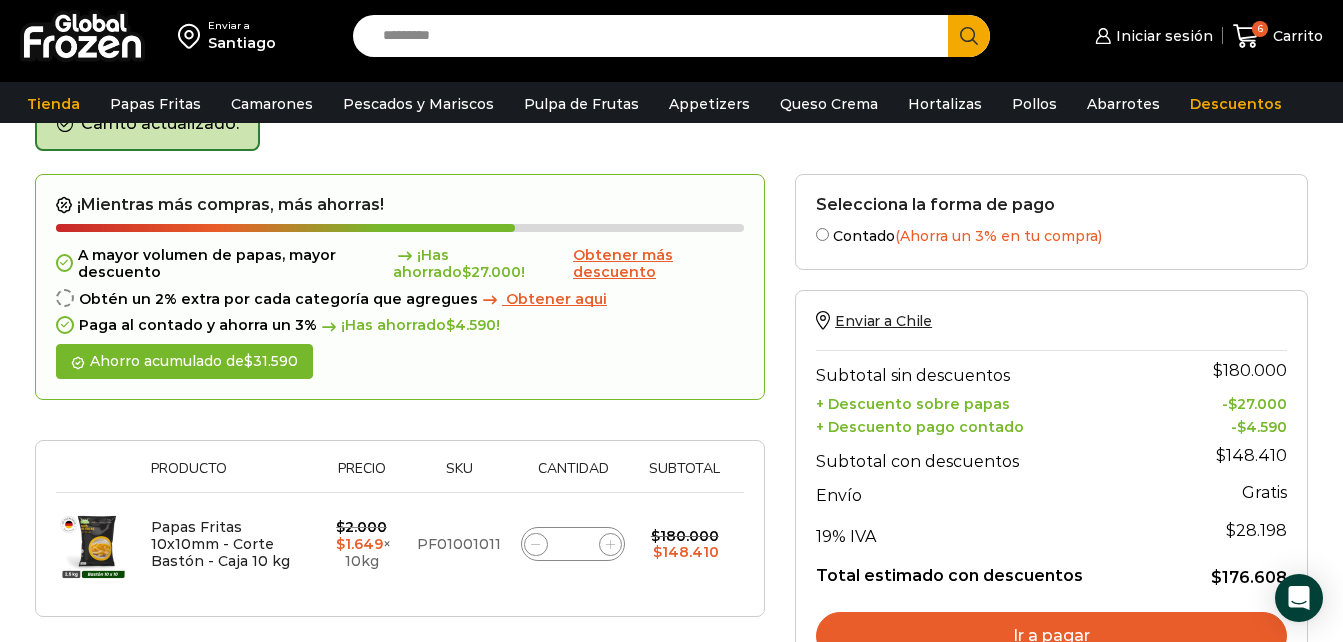 scroll, scrollTop: 113, scrollLeft: 0, axis: vertical 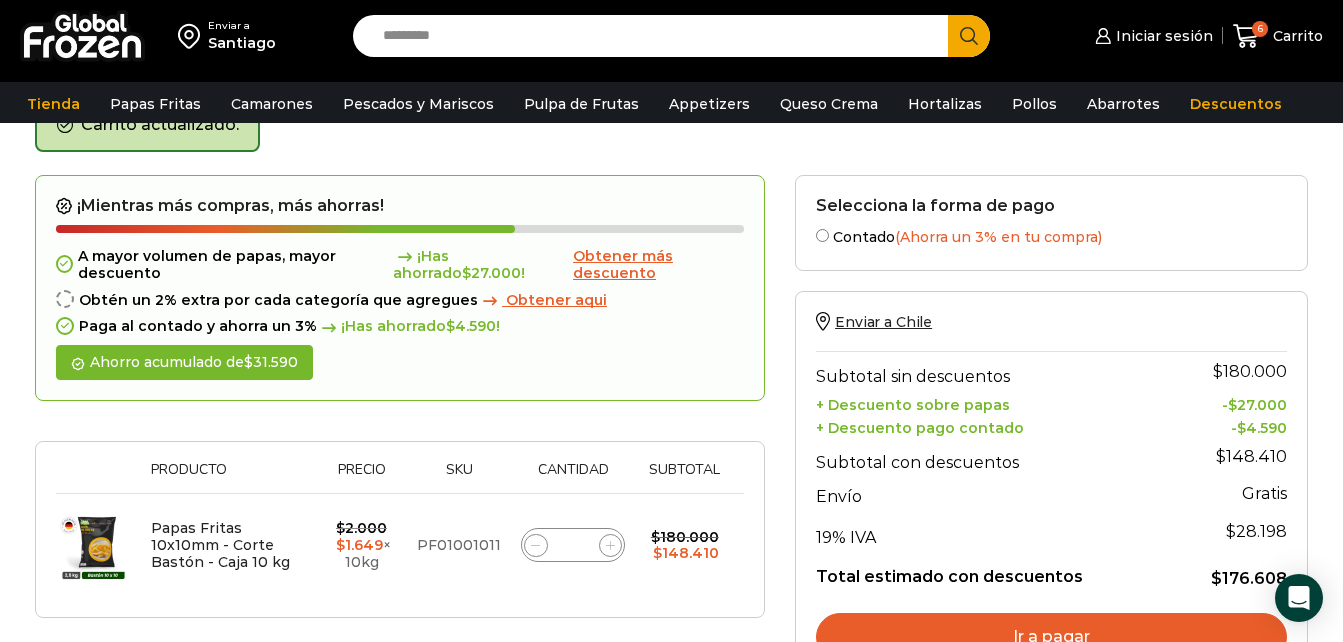 click 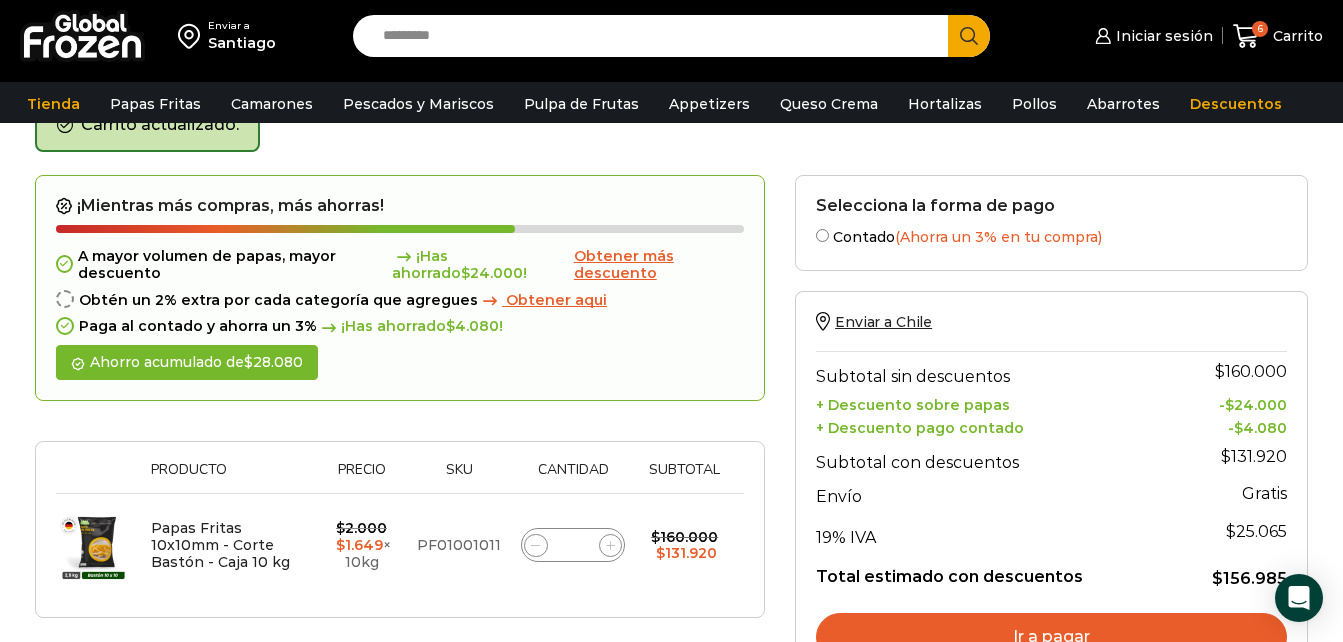 click 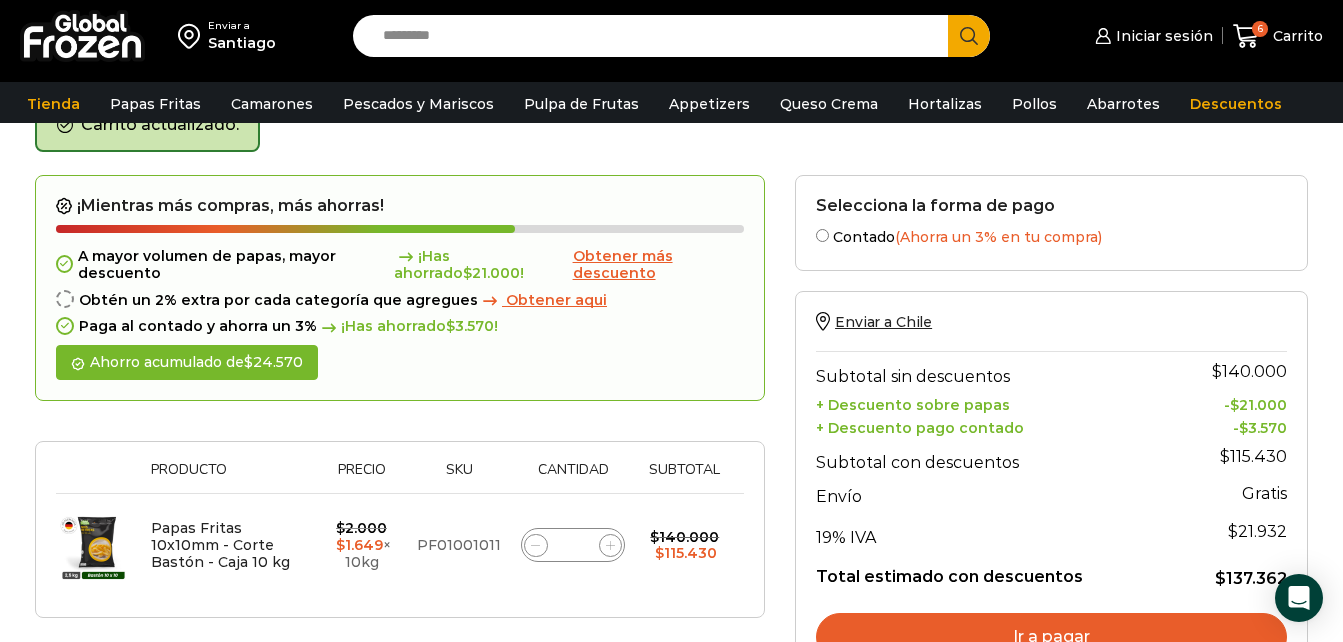 click 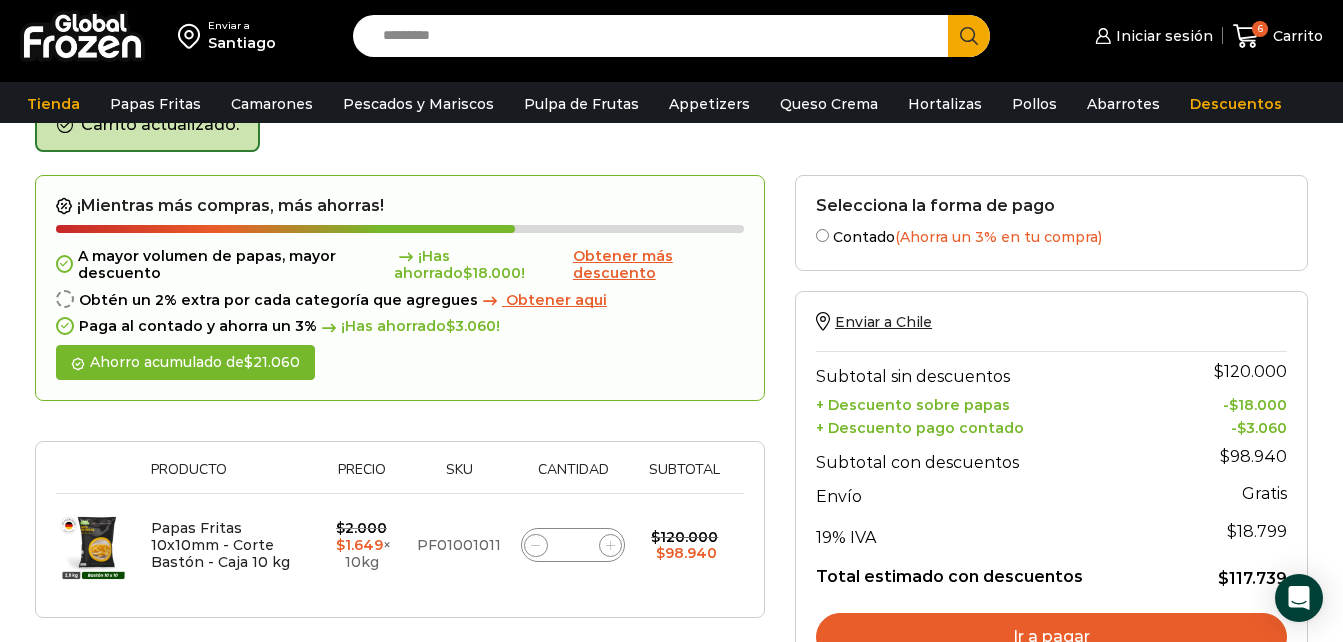 click 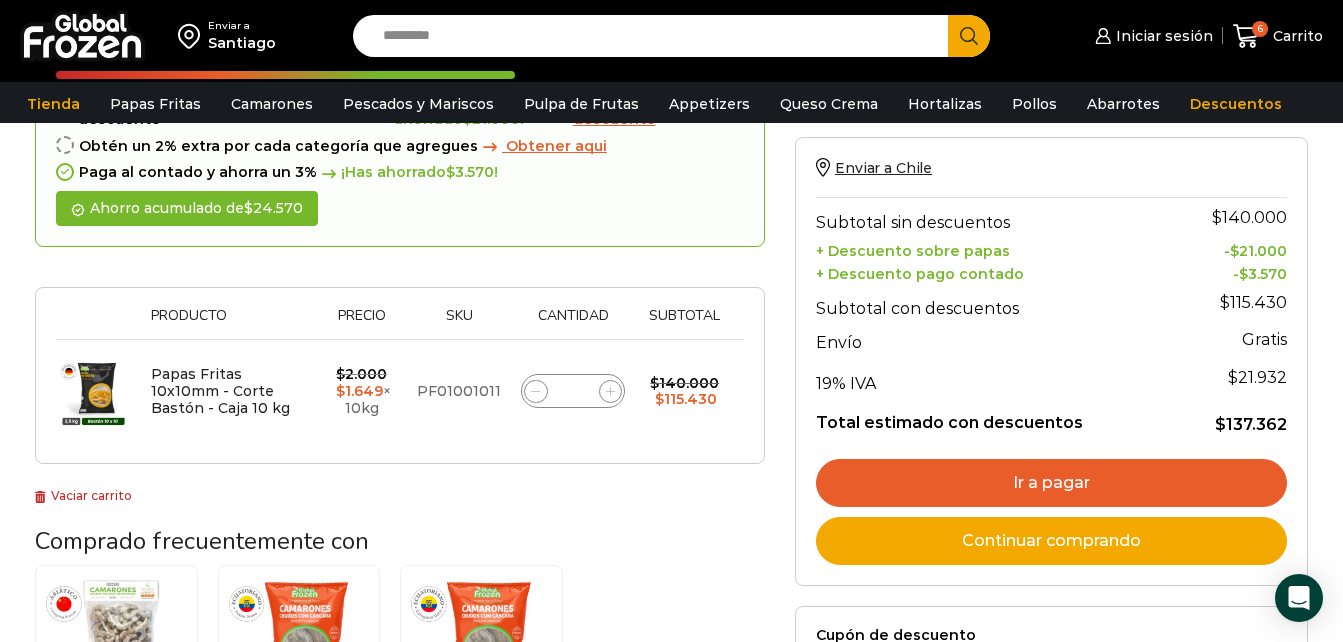 scroll, scrollTop: 261, scrollLeft: 0, axis: vertical 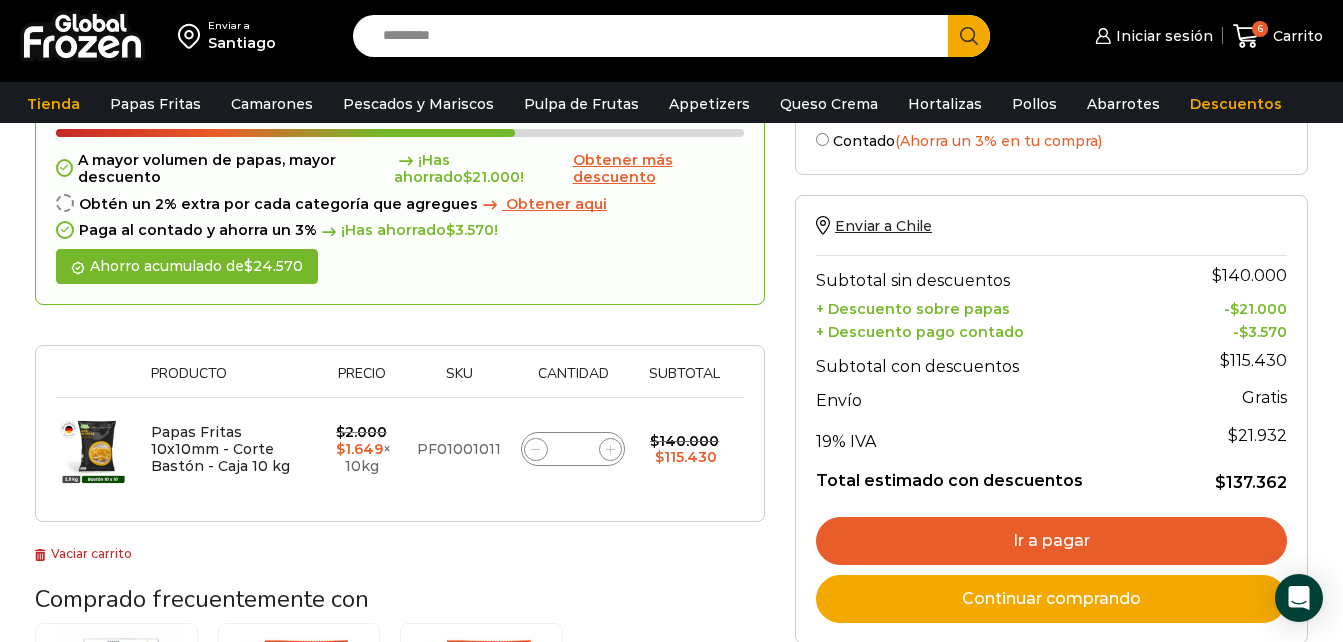 click on "Ir a pagar" at bounding box center (1051, 541) 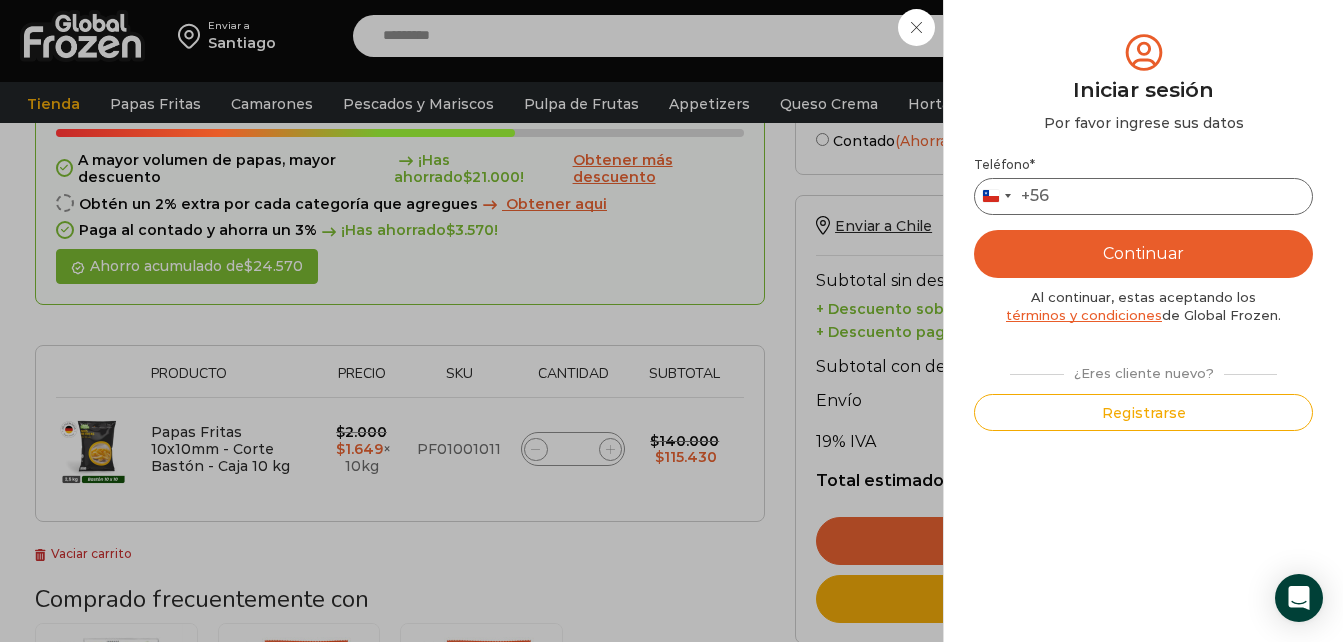 click on "Teléfono
*" at bounding box center (1143, 196) 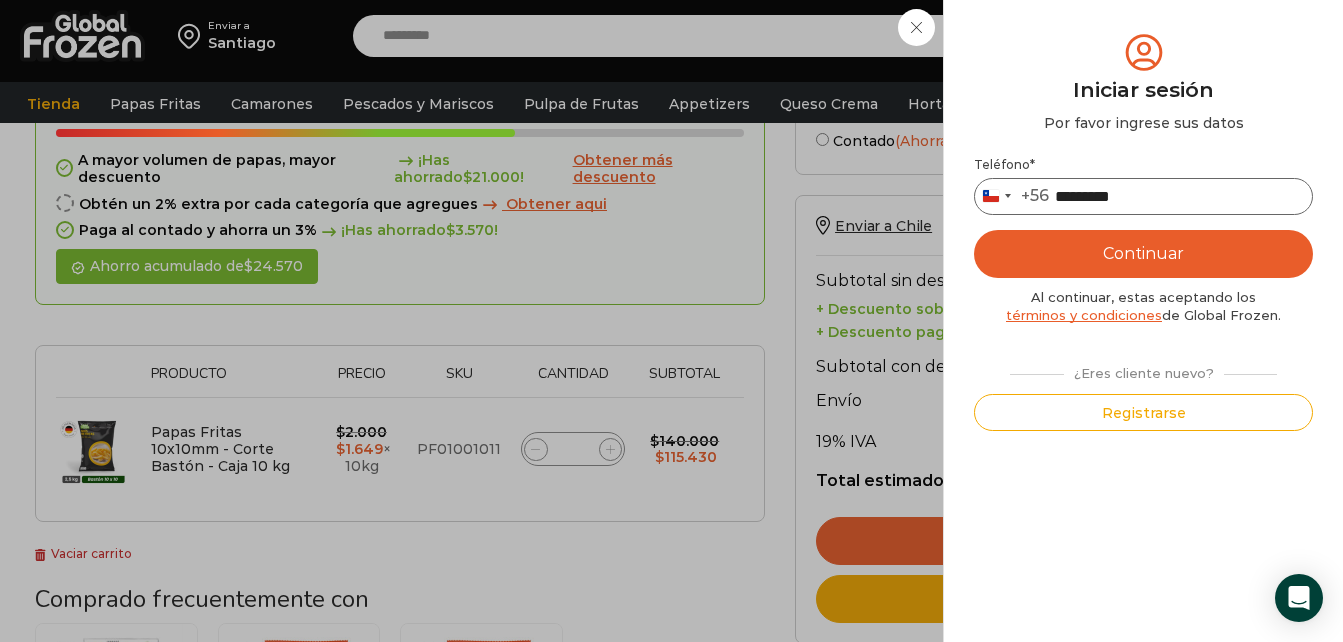 type on "*********" 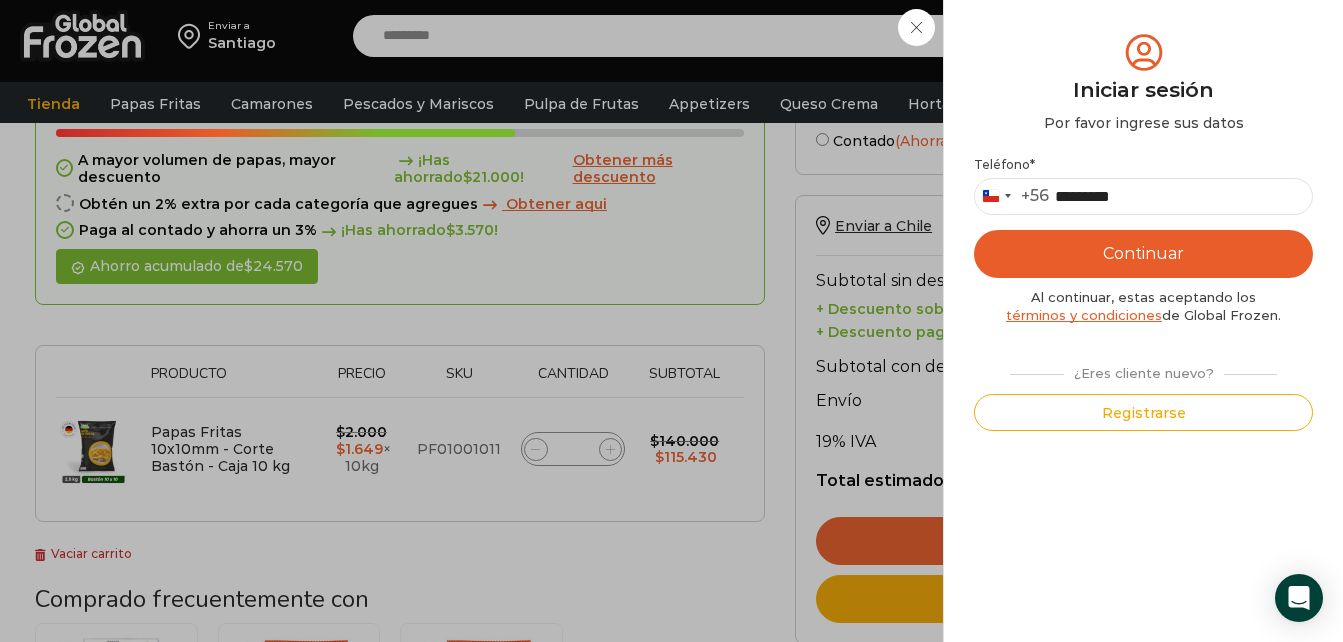 click on "Continuar" at bounding box center (1143, 254) 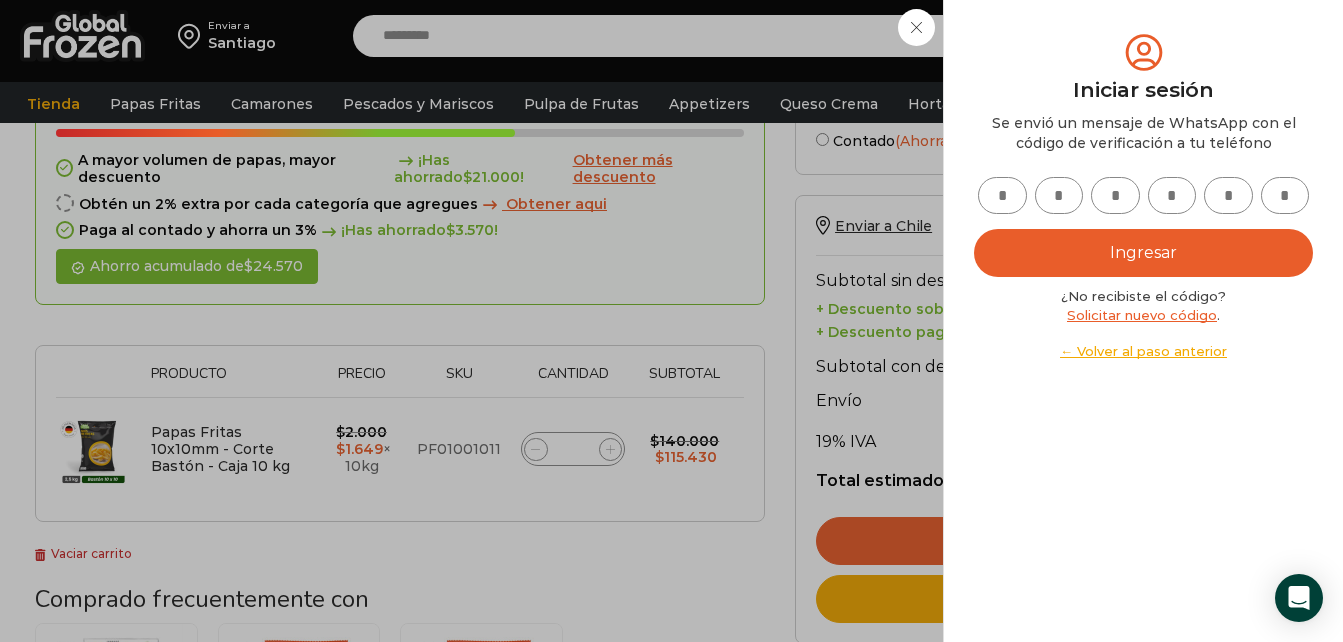 click at bounding box center [1002, 195] 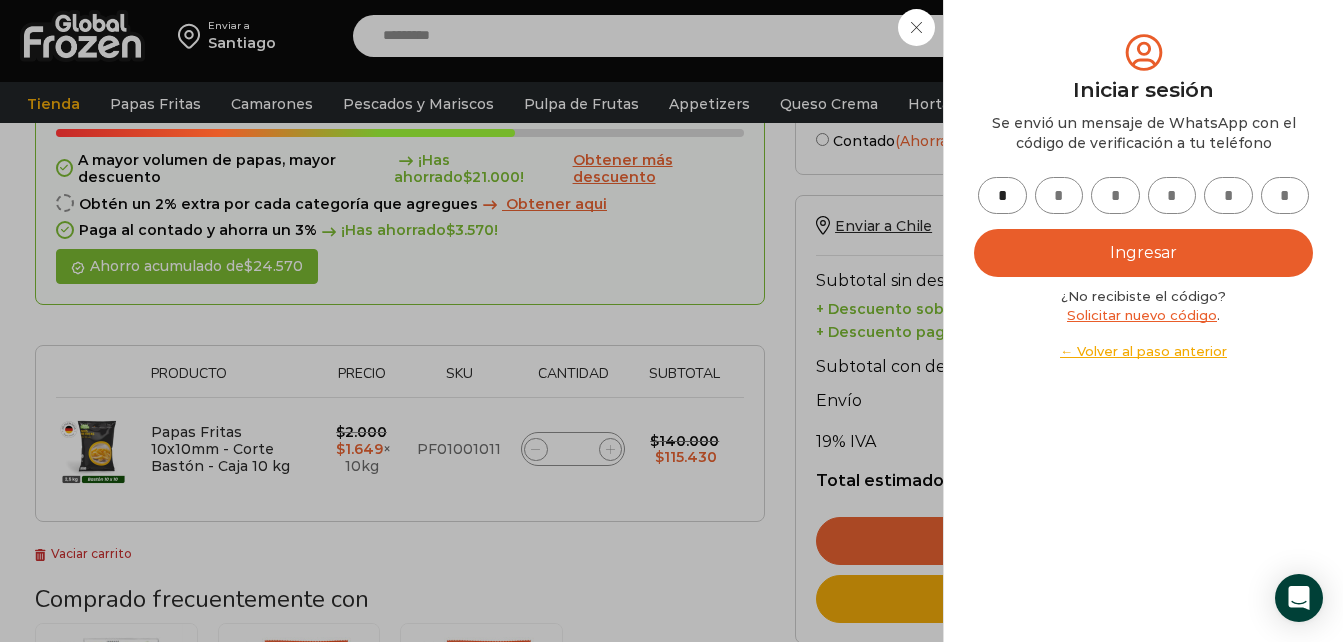 type on "*" 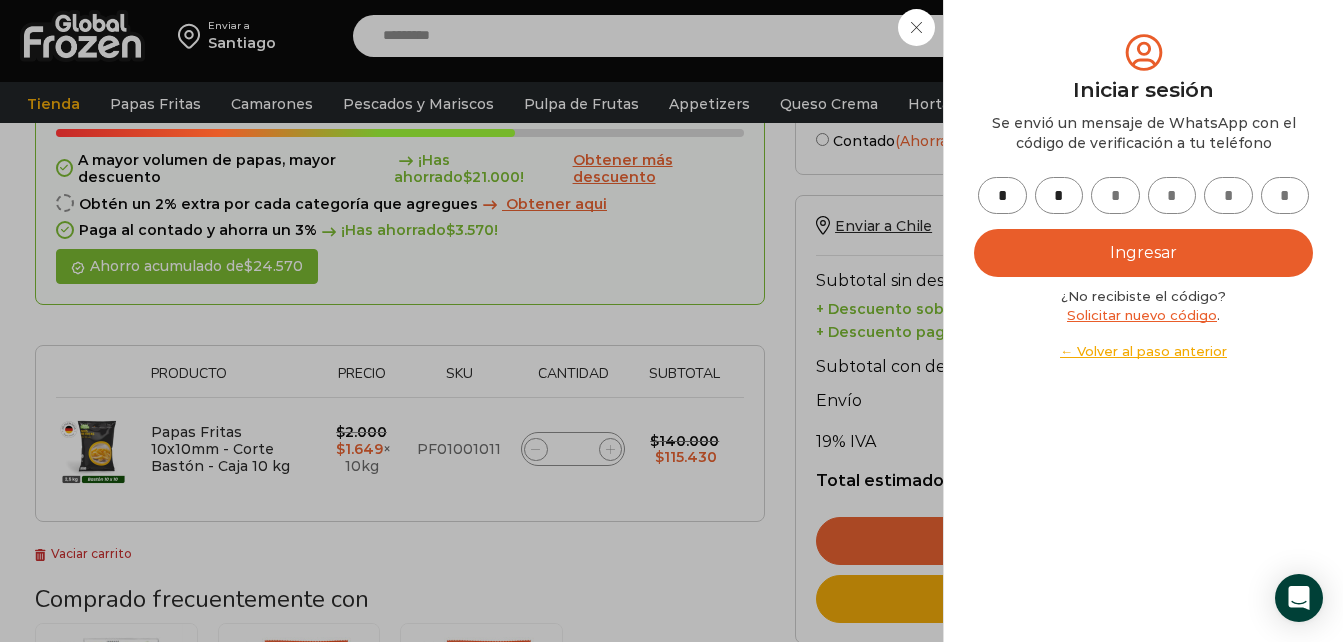 type on "*" 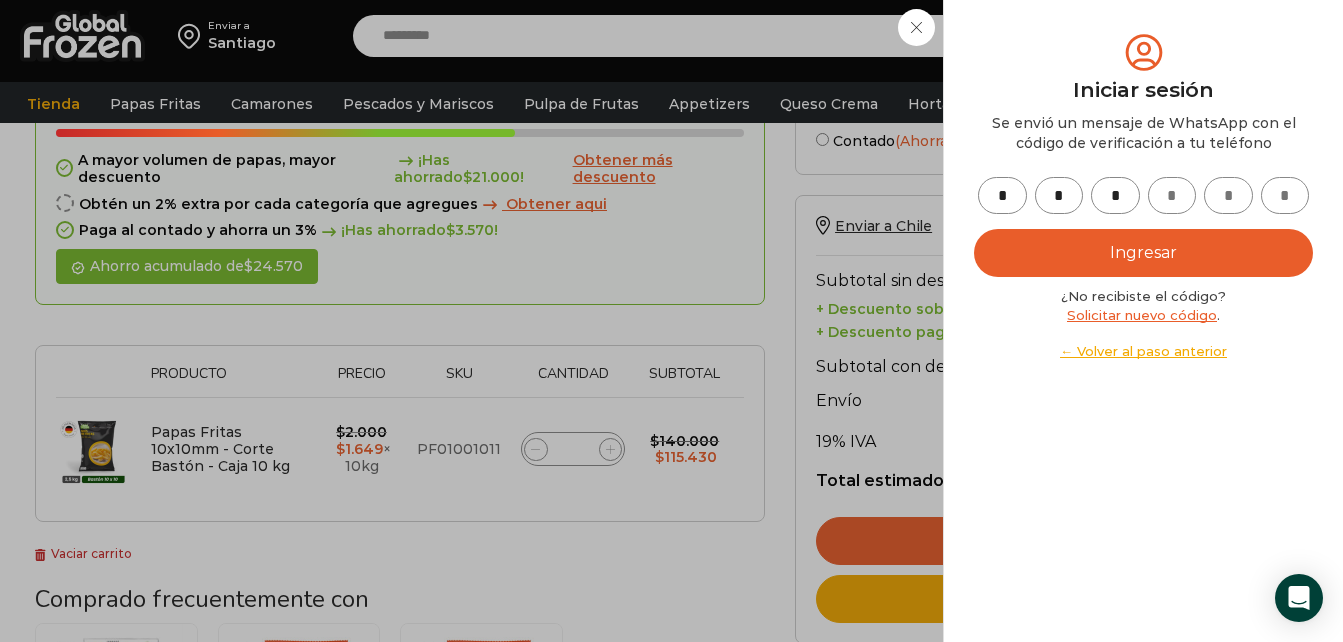 type on "*" 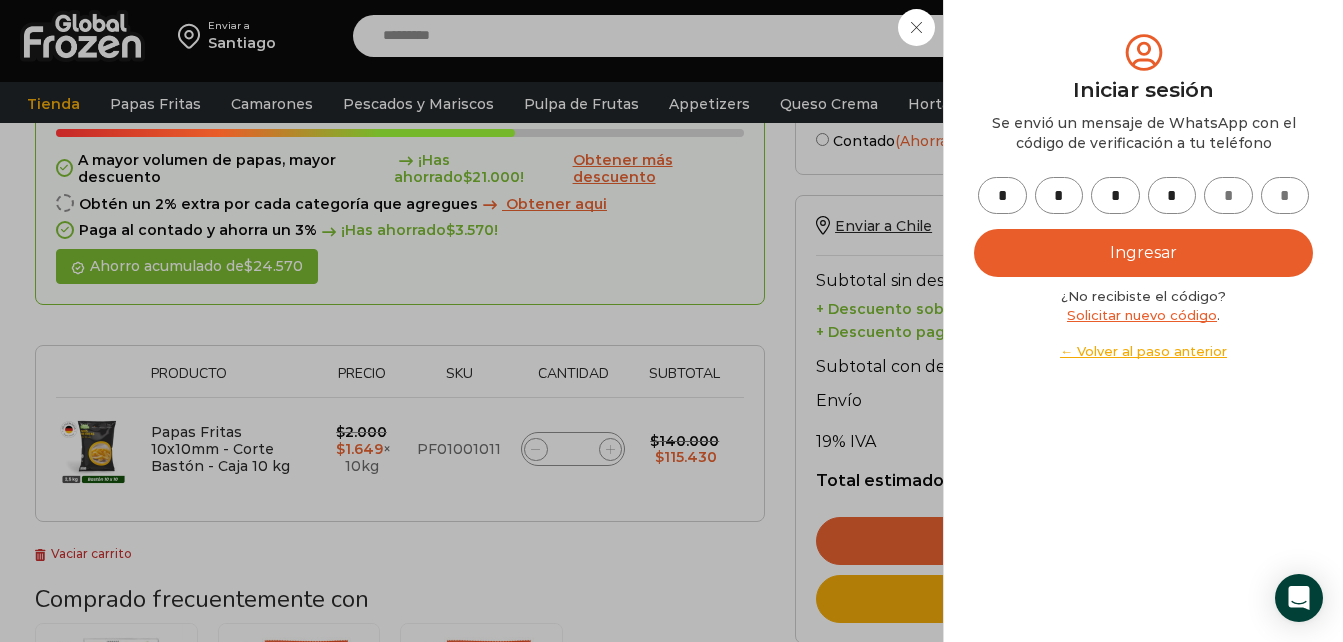type on "*" 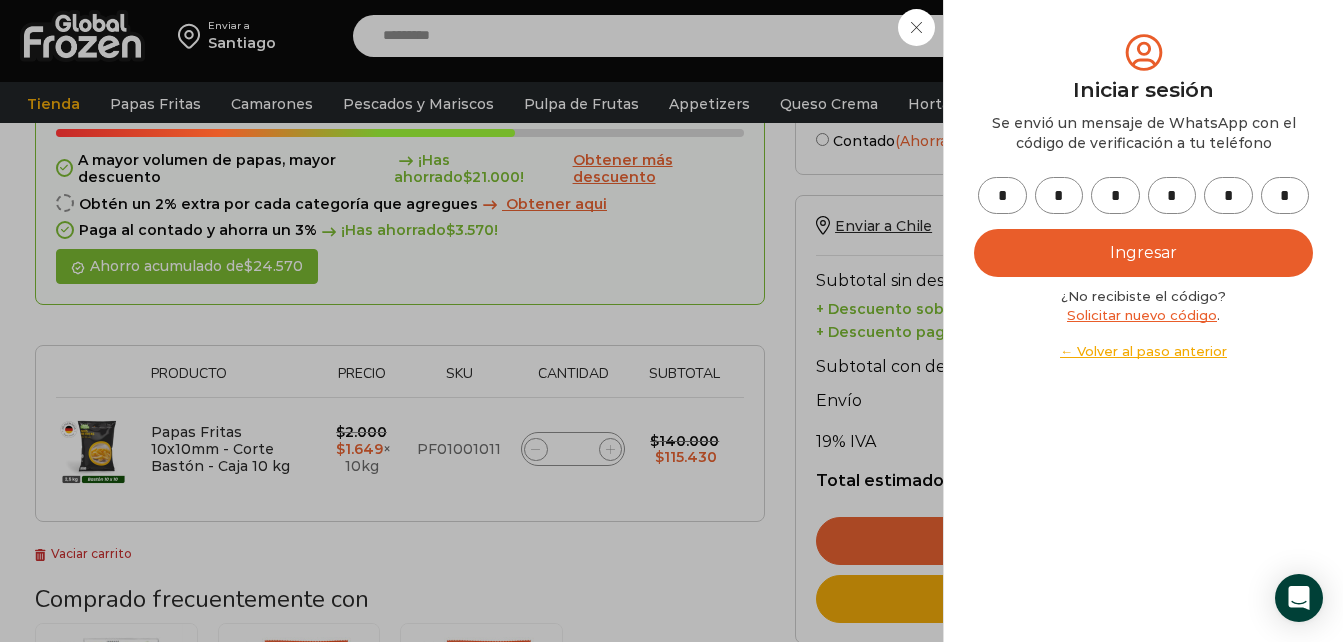 type on "*" 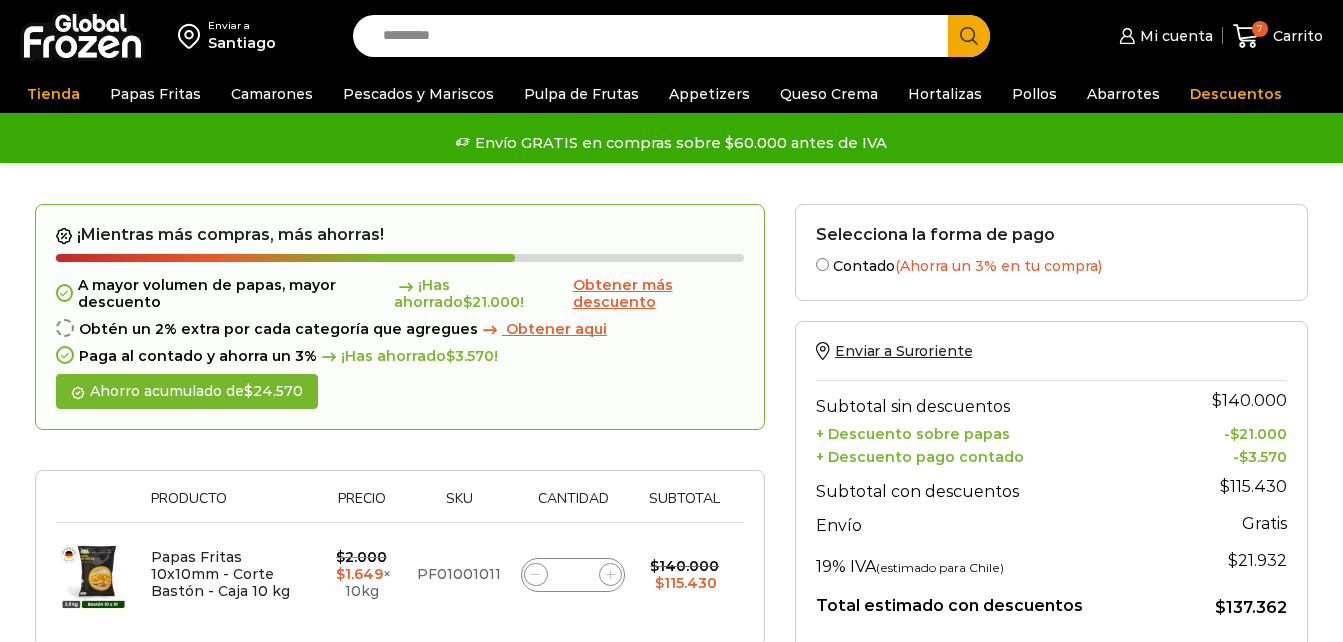 scroll, scrollTop: 199, scrollLeft: 0, axis: vertical 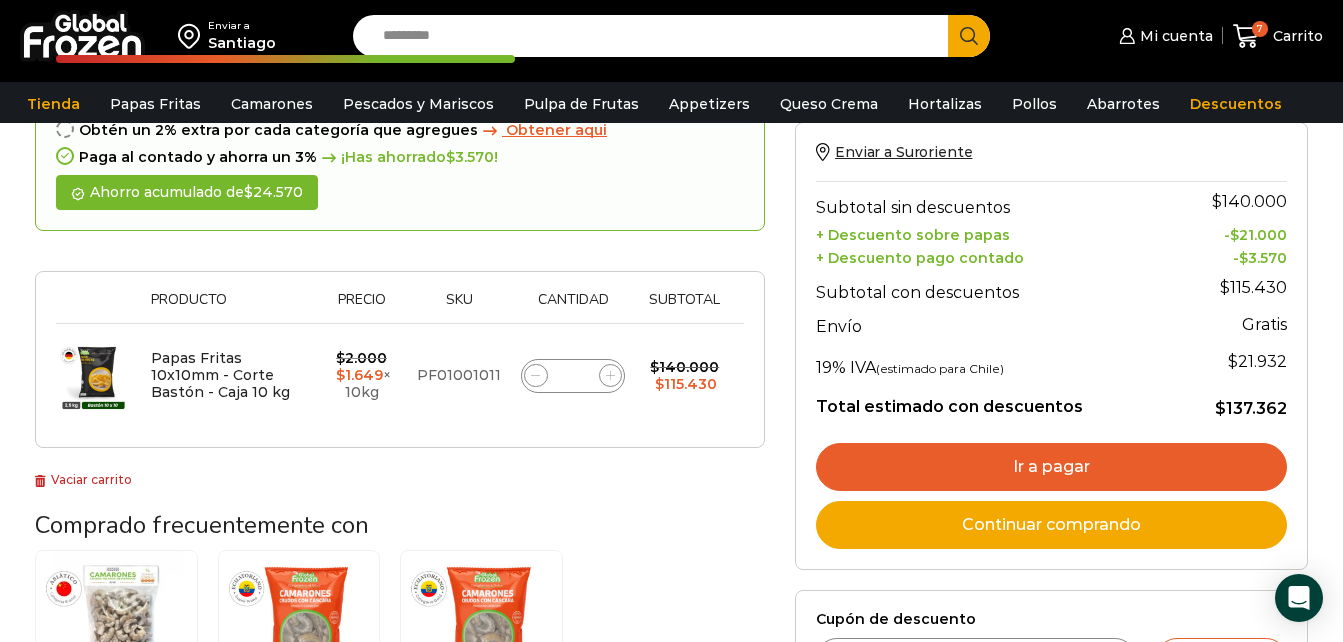 click on "Ir a pagar" at bounding box center [1051, 467] 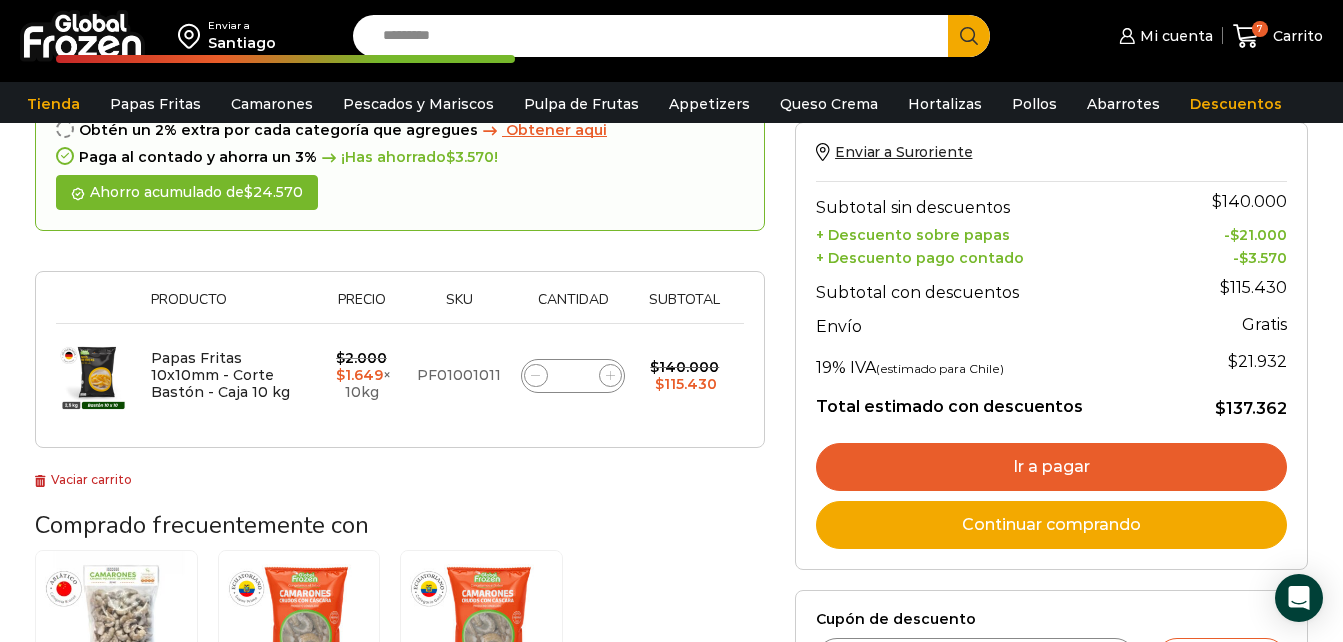 click on "Ir a pagar" at bounding box center [1051, 467] 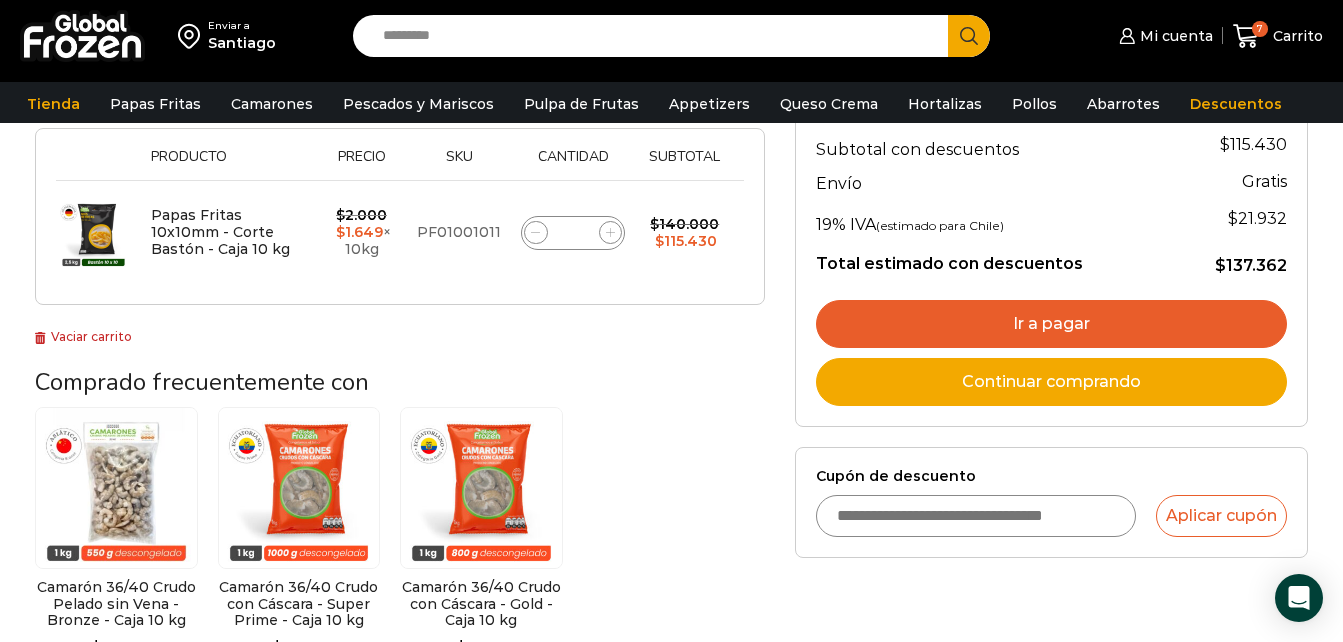 scroll, scrollTop: 354, scrollLeft: 0, axis: vertical 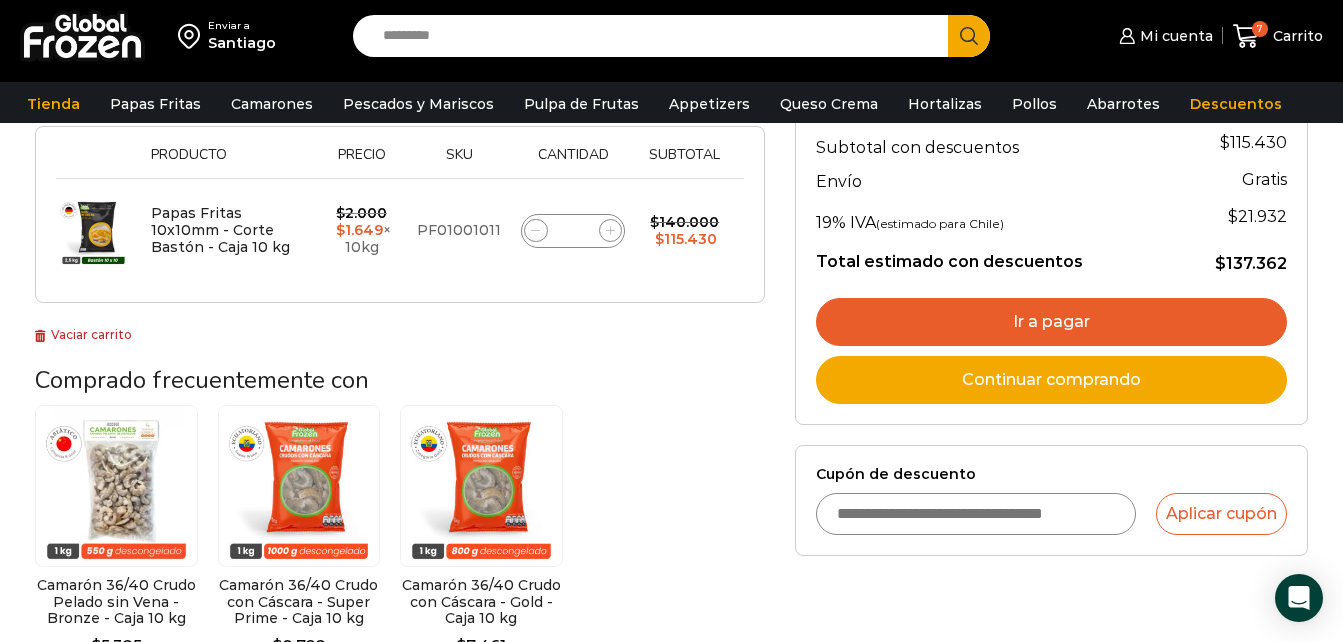 click on "Ir a pagar" at bounding box center [1051, 322] 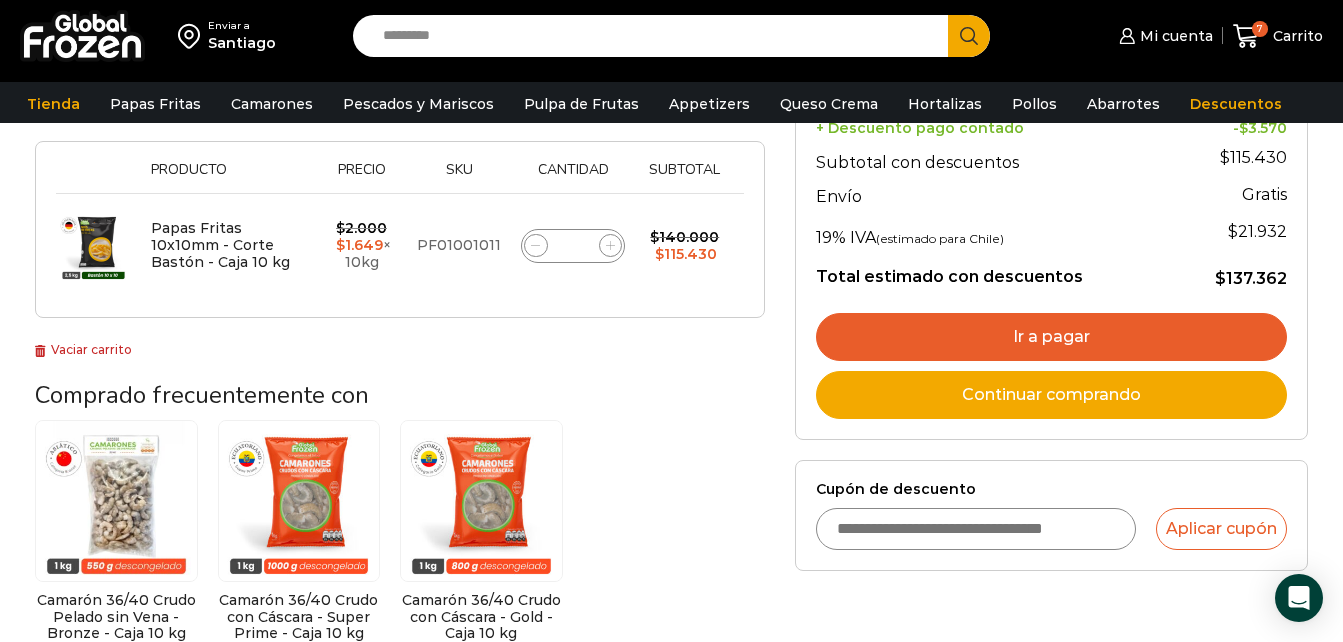 scroll, scrollTop: 347, scrollLeft: 0, axis: vertical 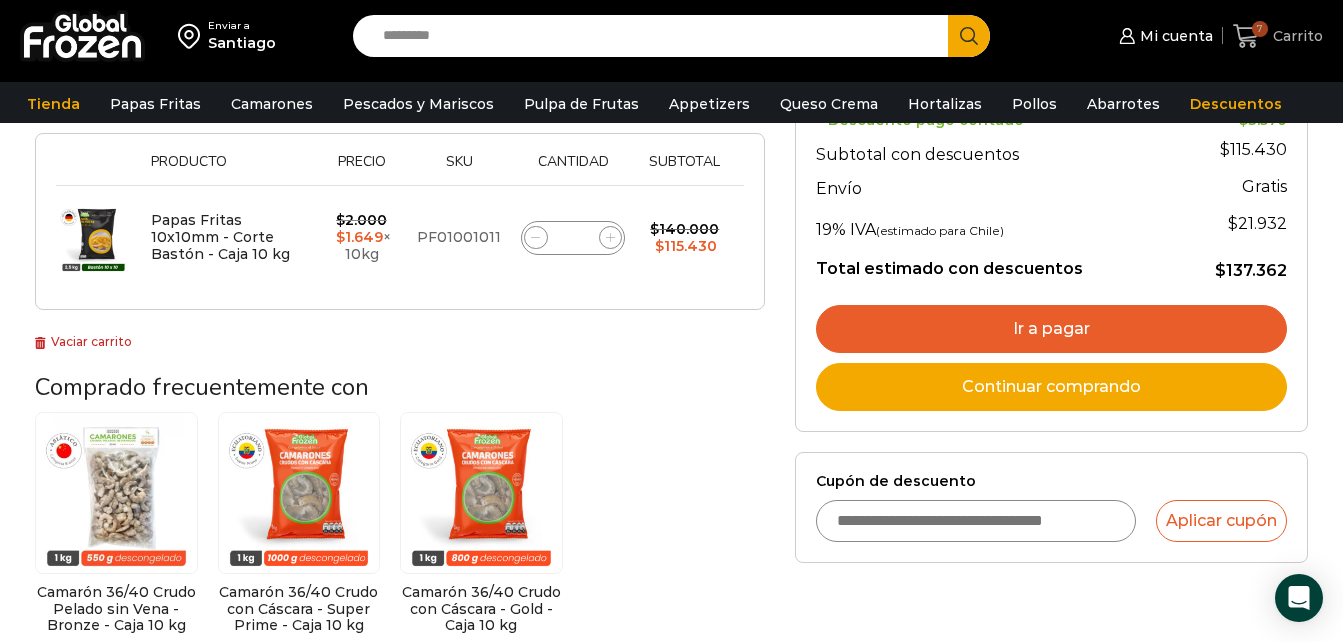 click on "Carrito" at bounding box center (1295, 36) 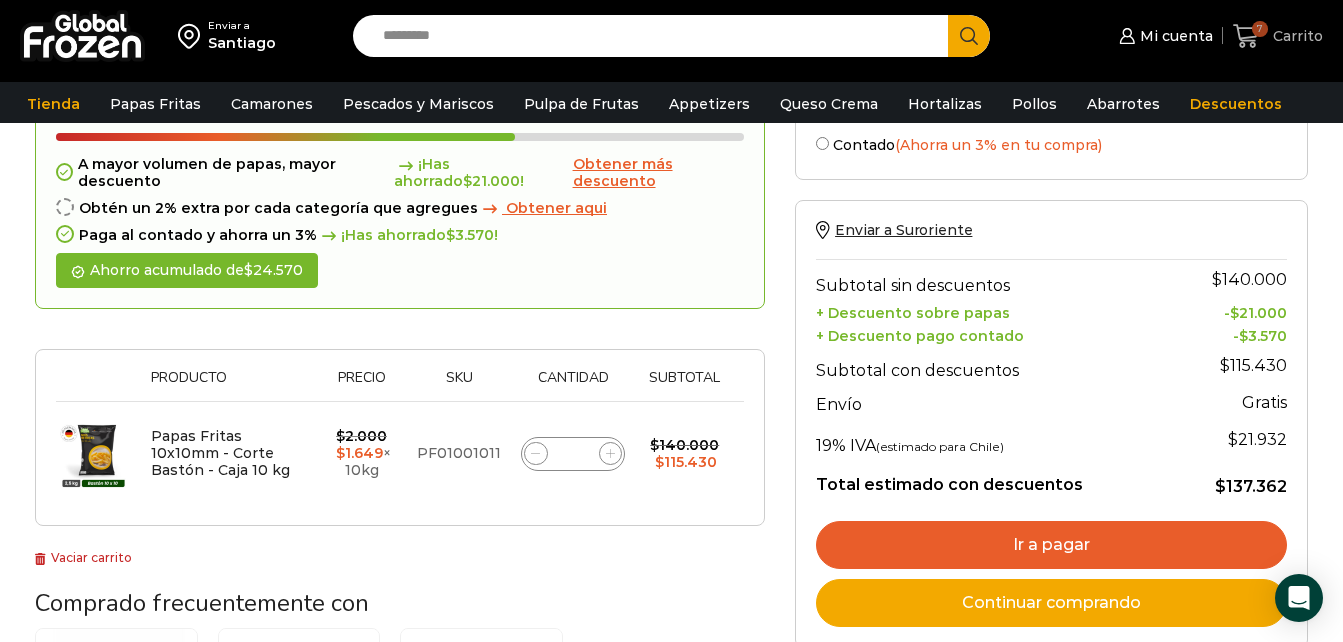 scroll, scrollTop: 128, scrollLeft: 0, axis: vertical 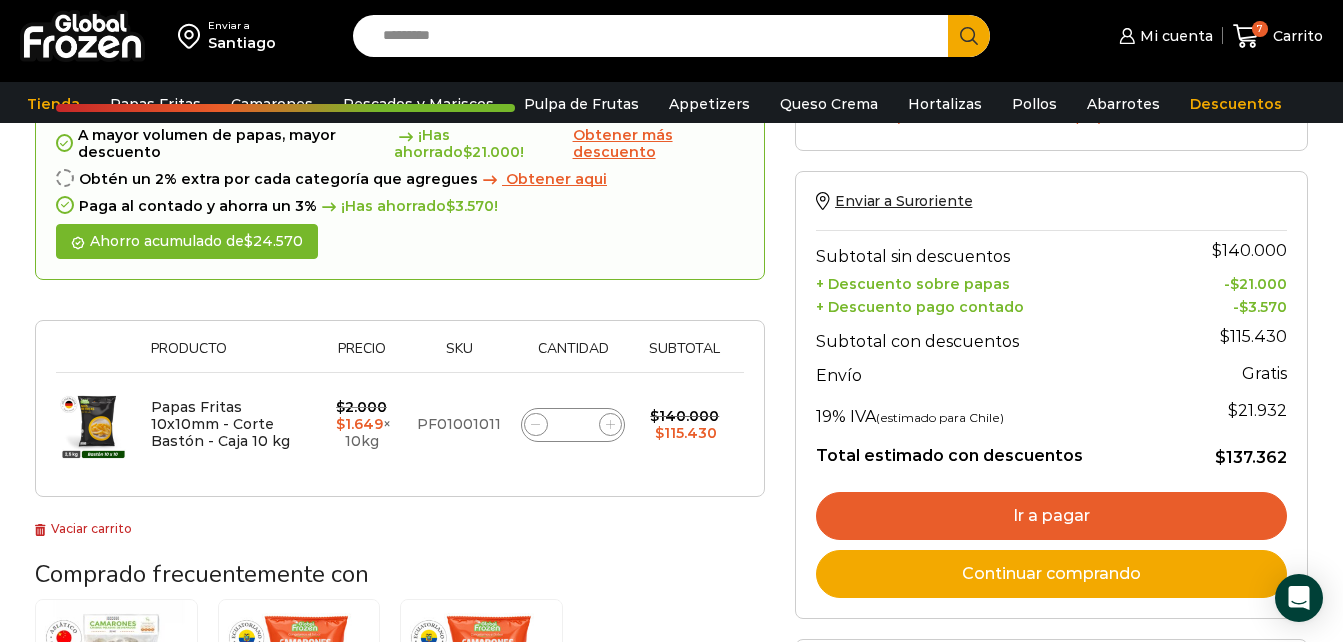 click on "Ir a pagar" at bounding box center [1051, 516] 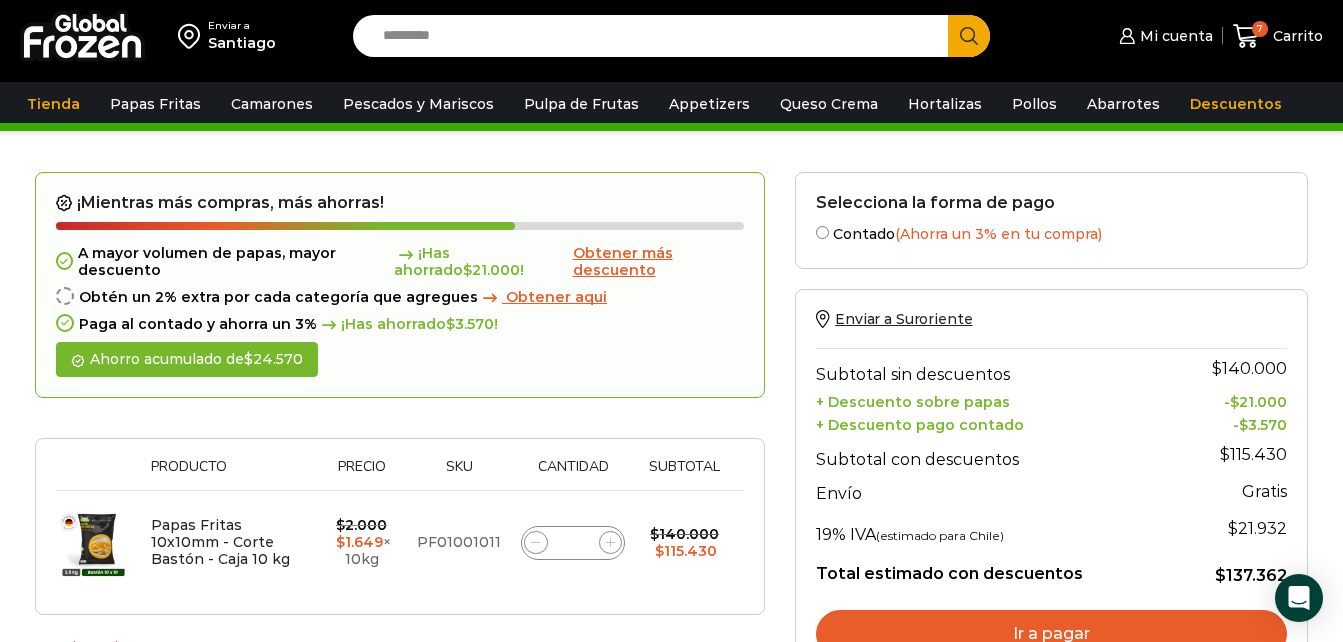 scroll, scrollTop: 25, scrollLeft: 0, axis: vertical 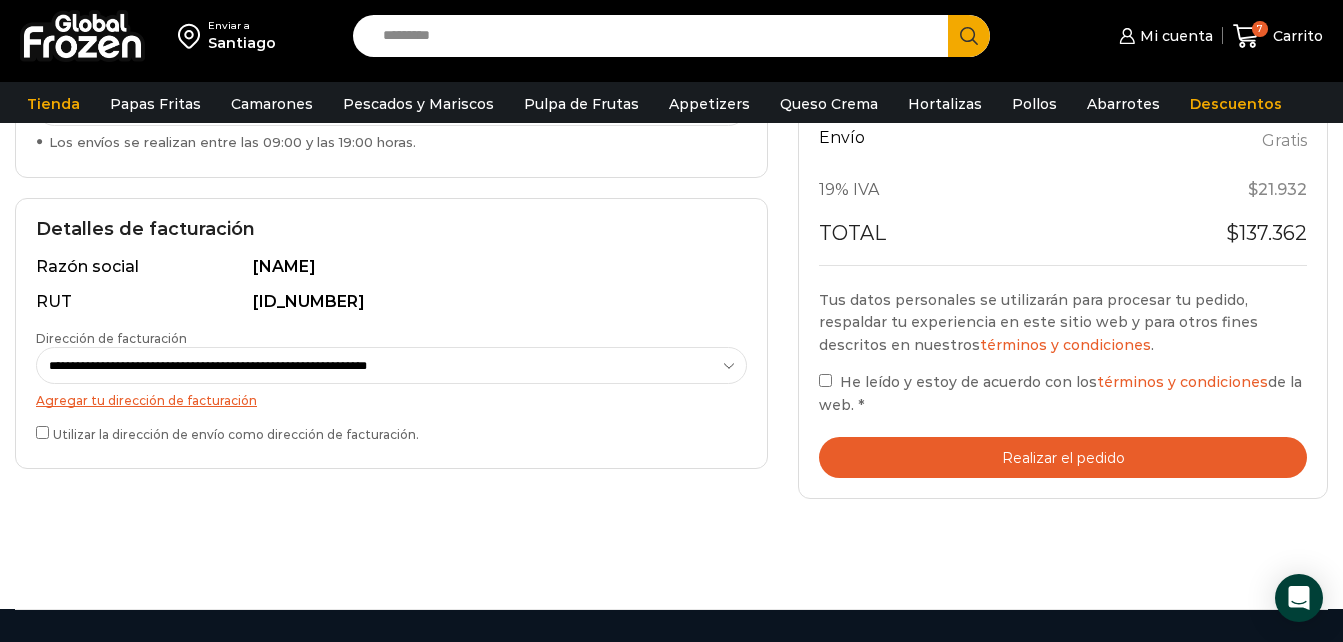 click on "Realizar el pedido" at bounding box center [1063, 457] 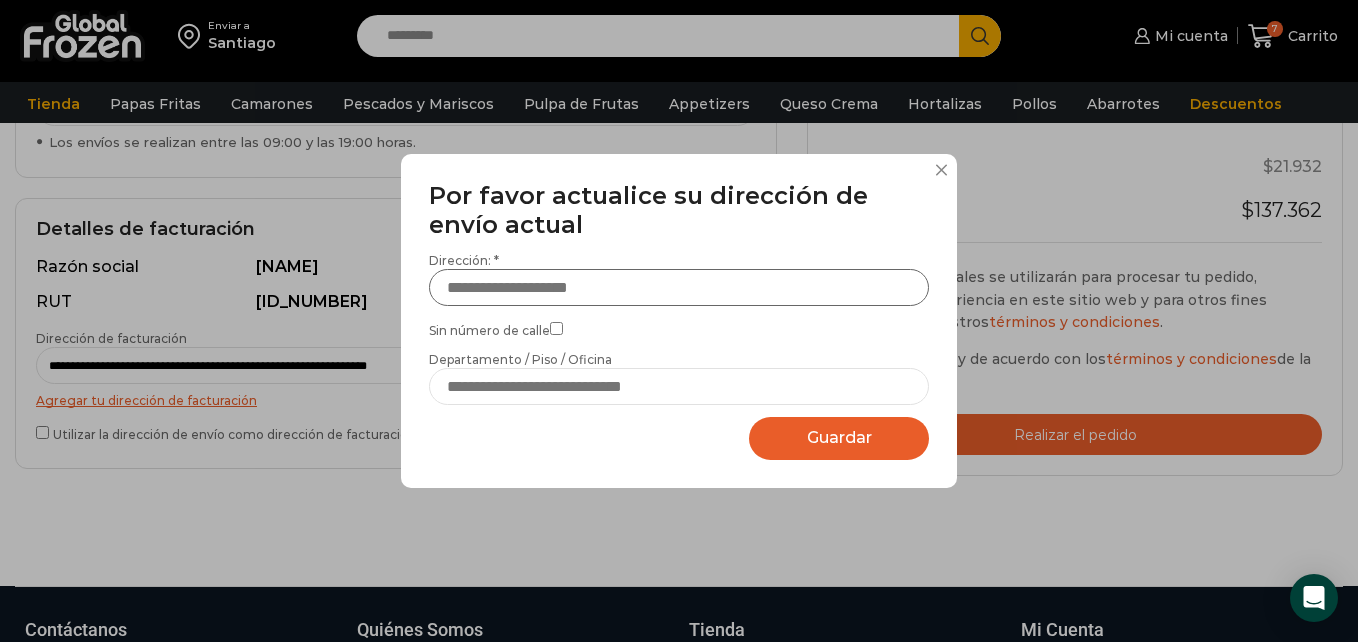 click on "Dirección: *" at bounding box center [679, 287] 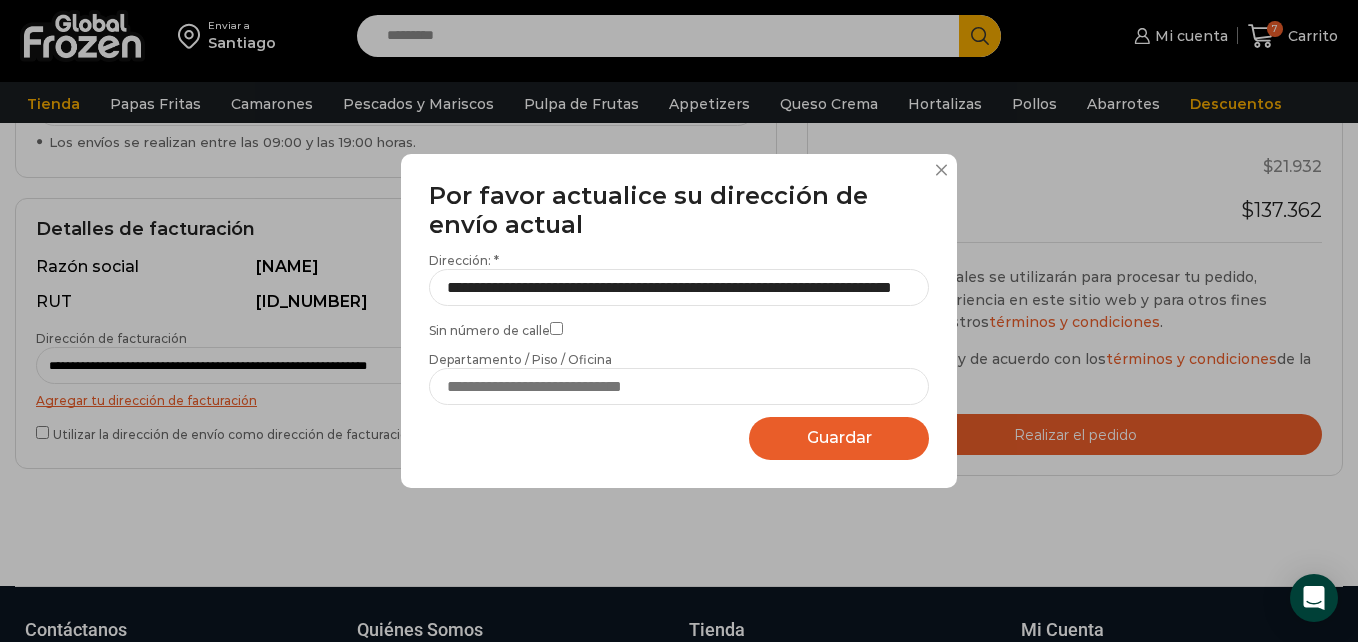 click on "Guardar" at bounding box center (839, 437) 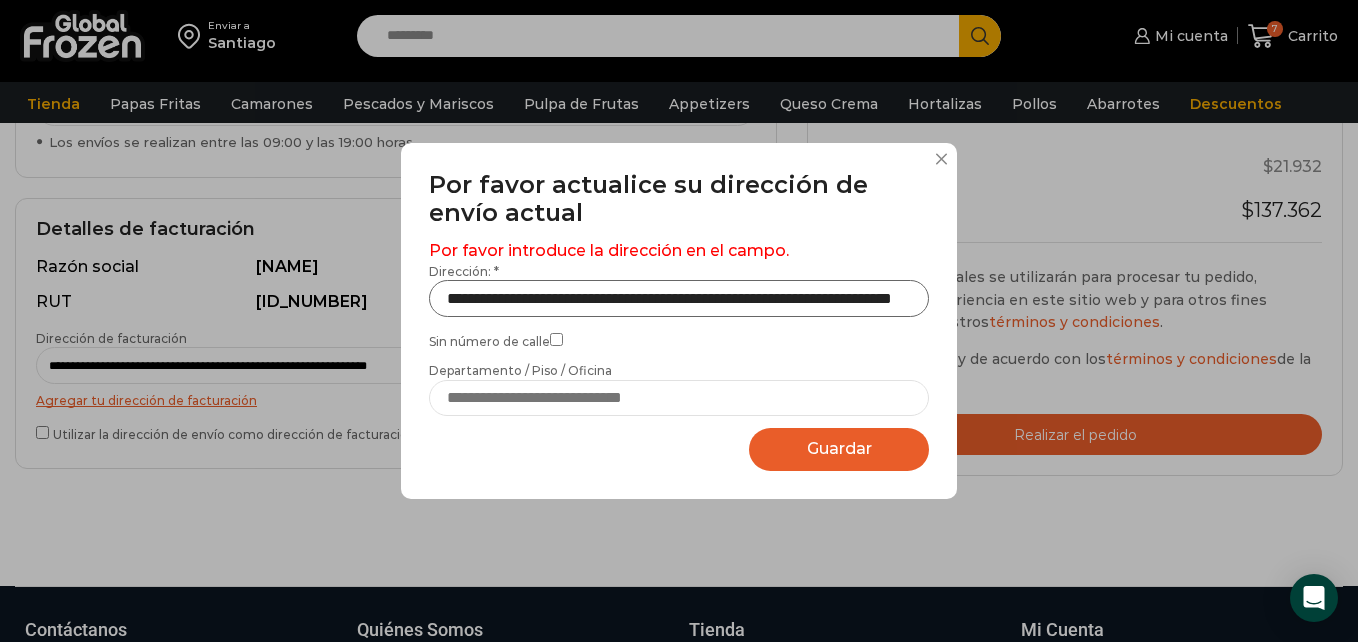 click on "**********" at bounding box center [679, 298] 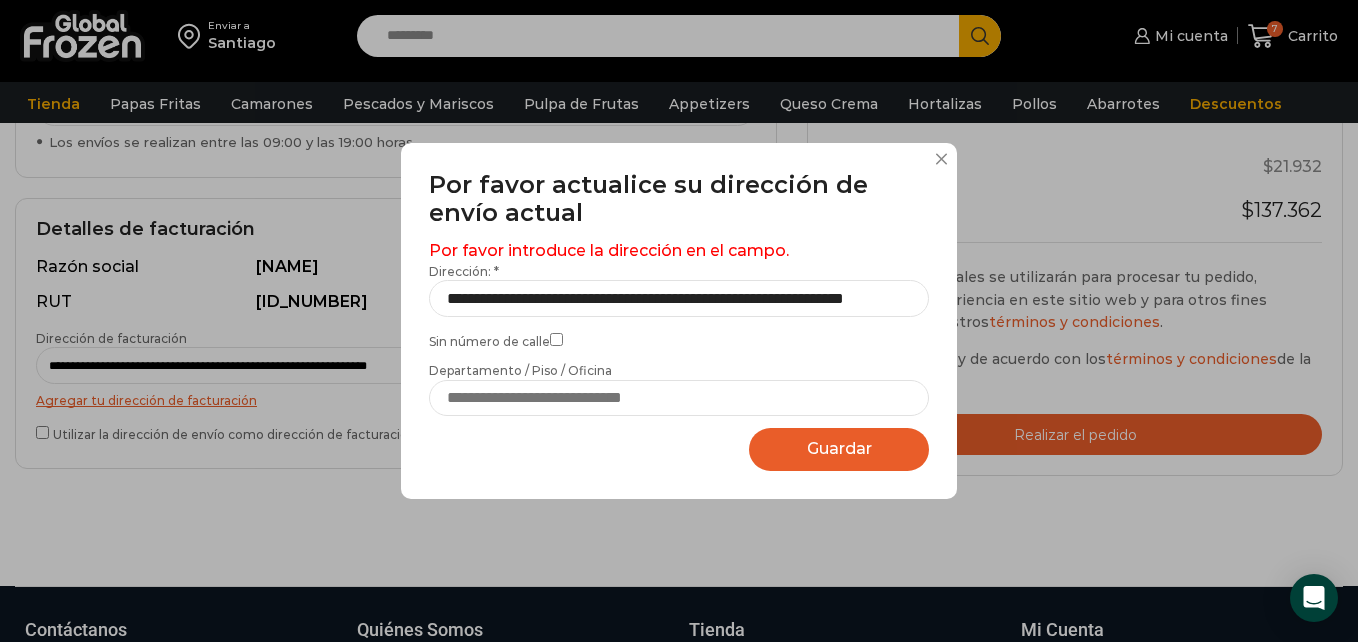 click on "Guardar" at bounding box center [839, 448] 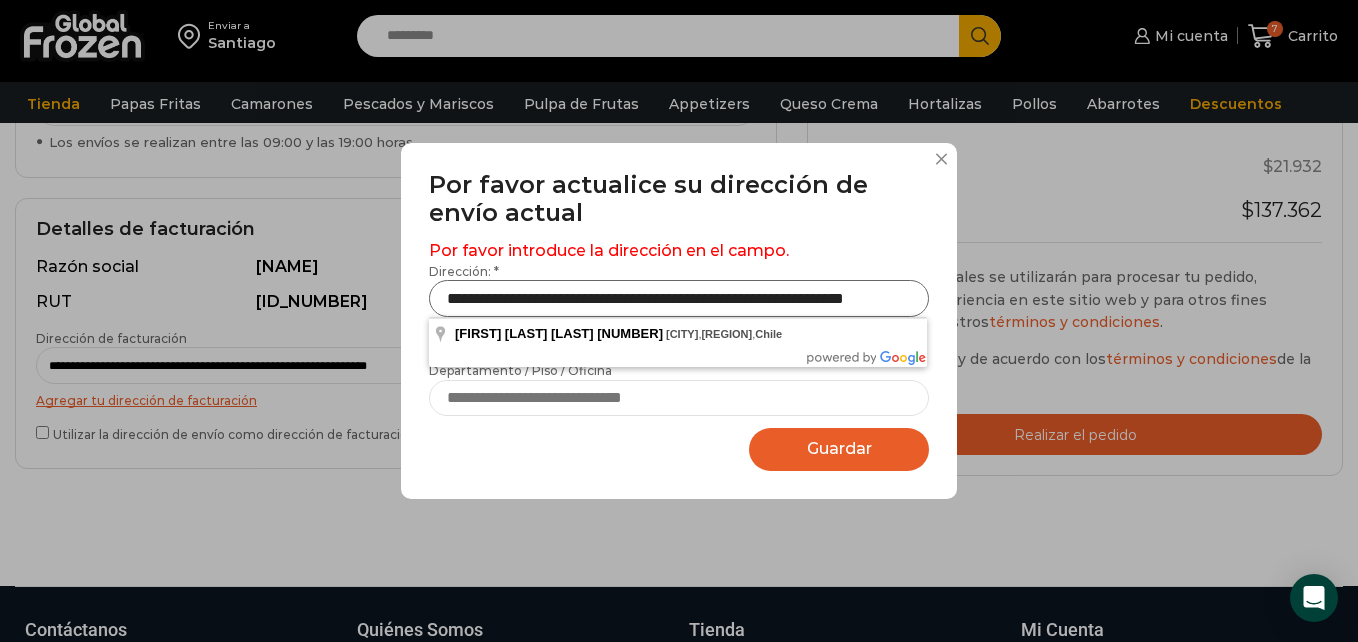 click on "**********" at bounding box center [679, 298] 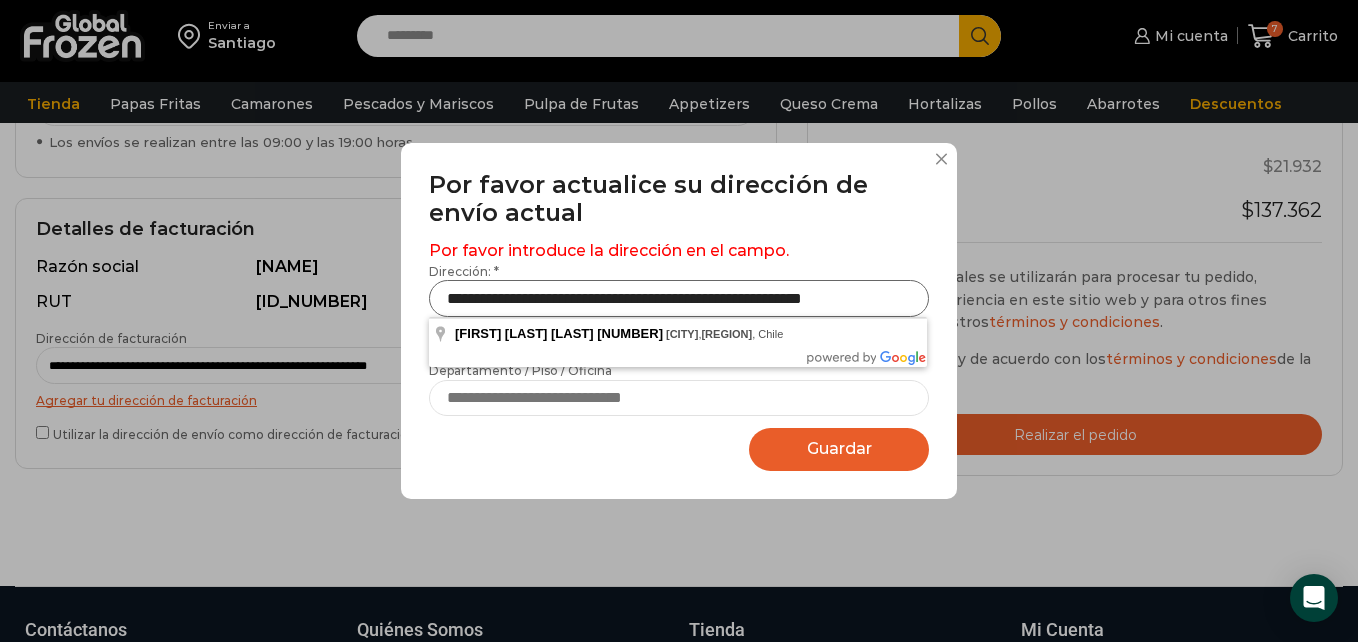 scroll, scrollTop: 0, scrollLeft: 26, axis: horizontal 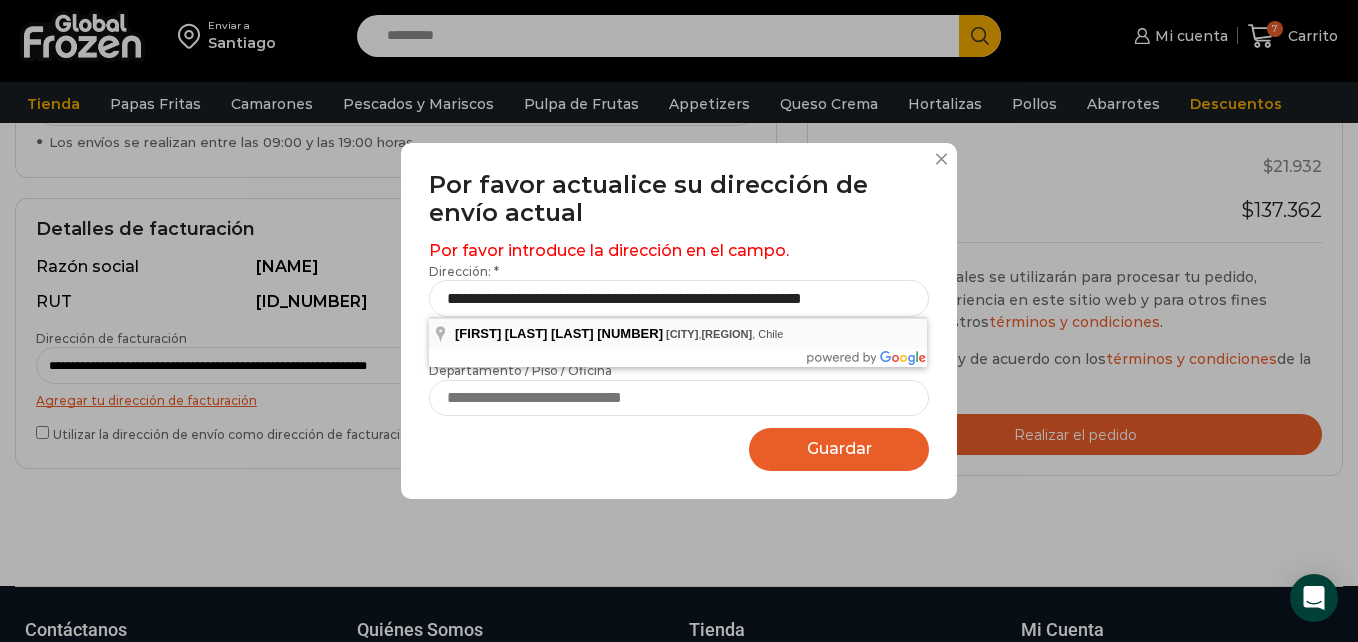 type on "**********" 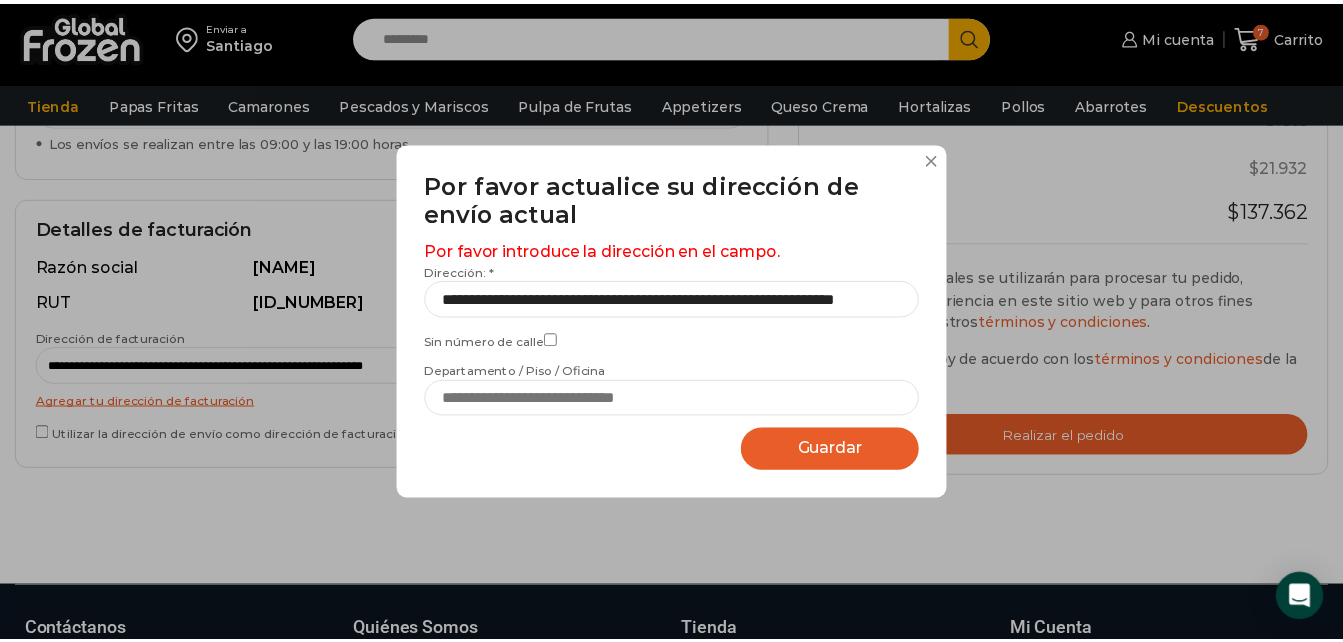 scroll, scrollTop: 0, scrollLeft: 0, axis: both 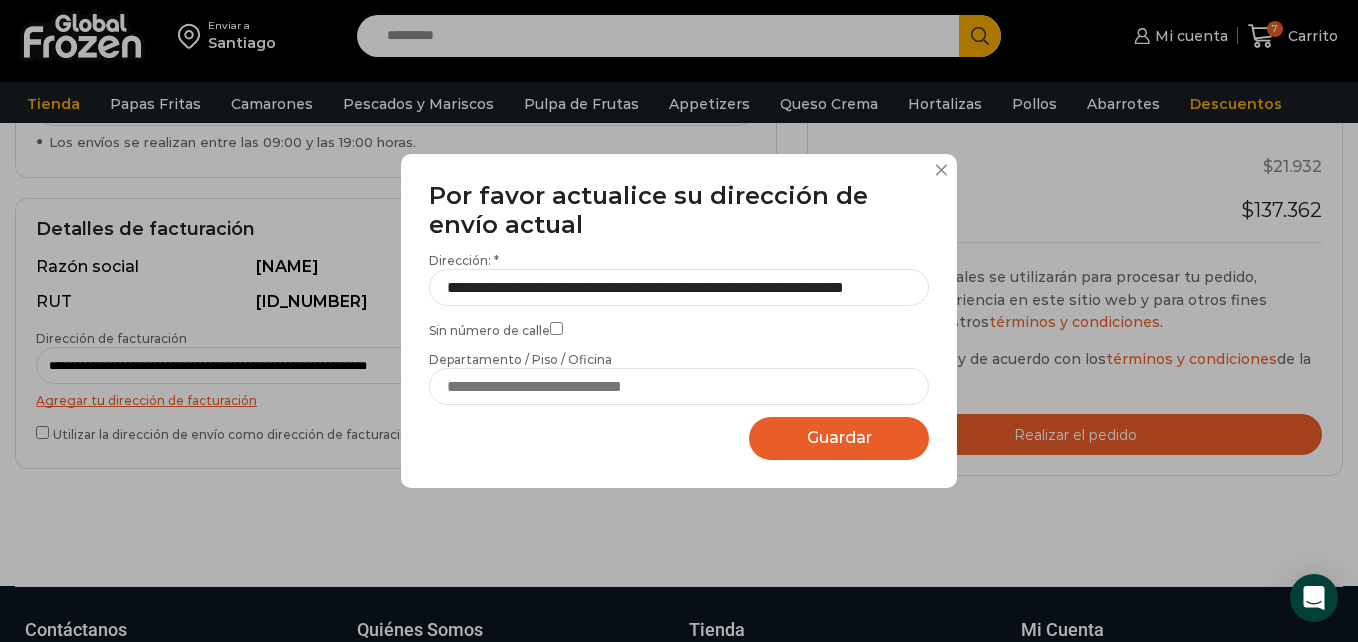 click on "Guardar Guardando..." at bounding box center (839, 438) 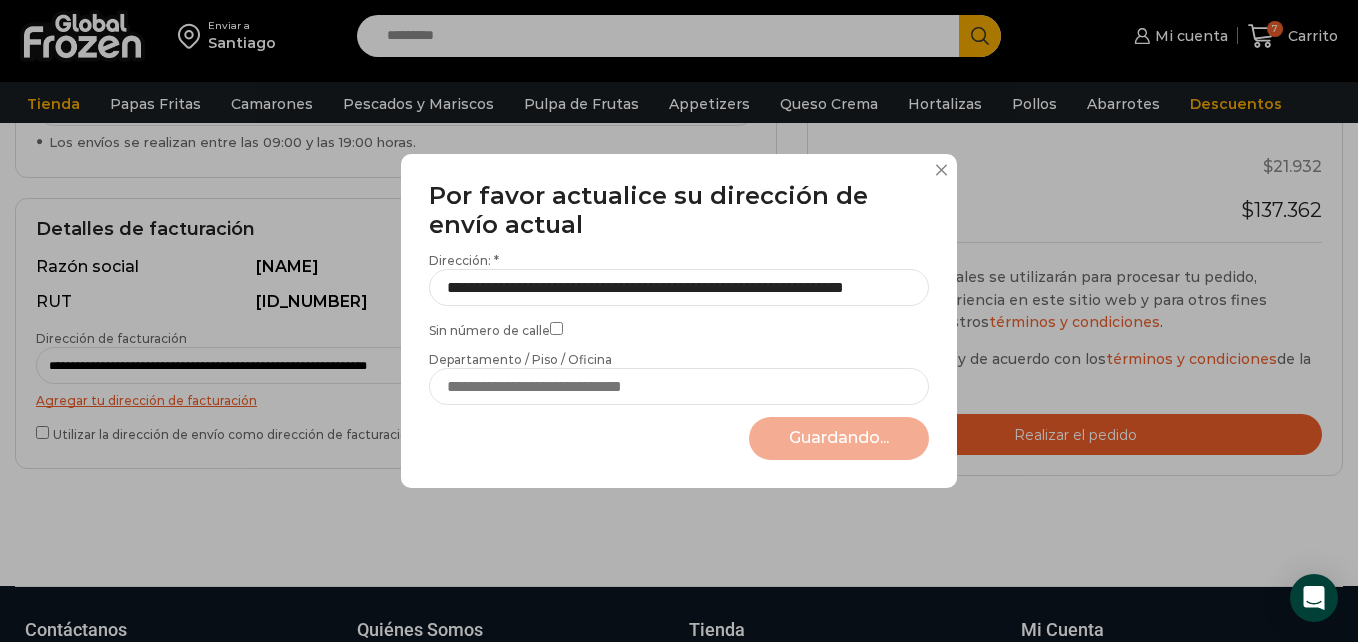 select on "*******" 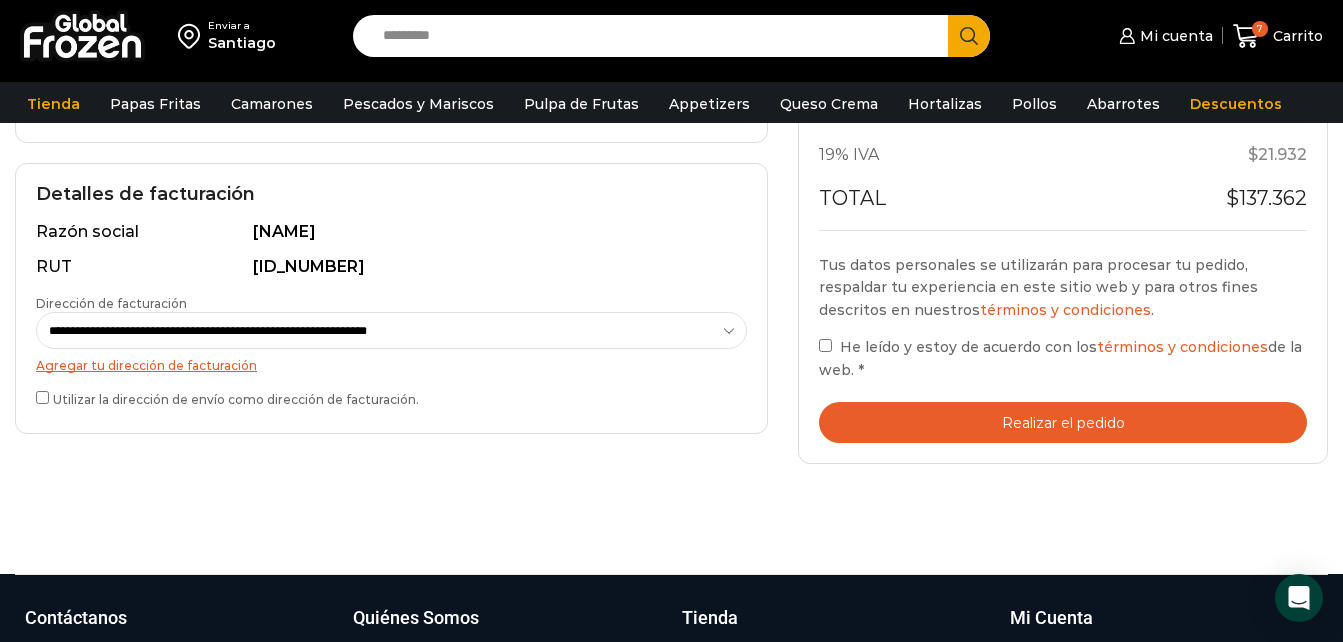 scroll, scrollTop: 544, scrollLeft: 0, axis: vertical 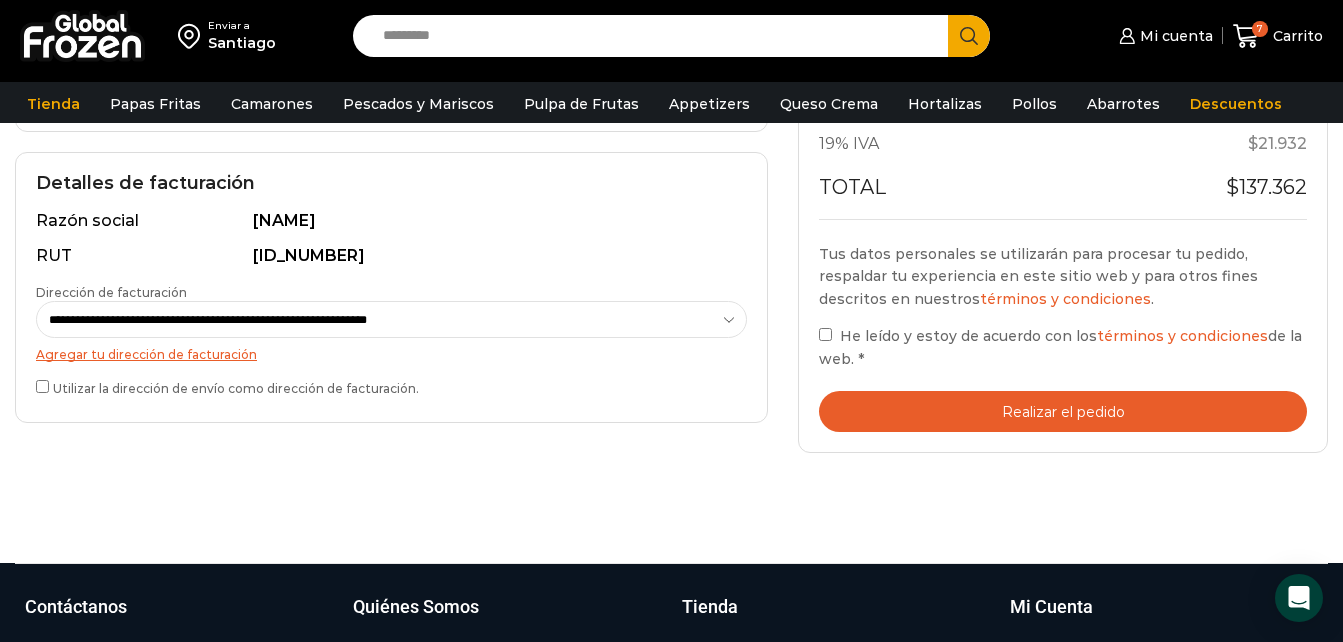 click on "Realizar el pedido" at bounding box center [1063, 411] 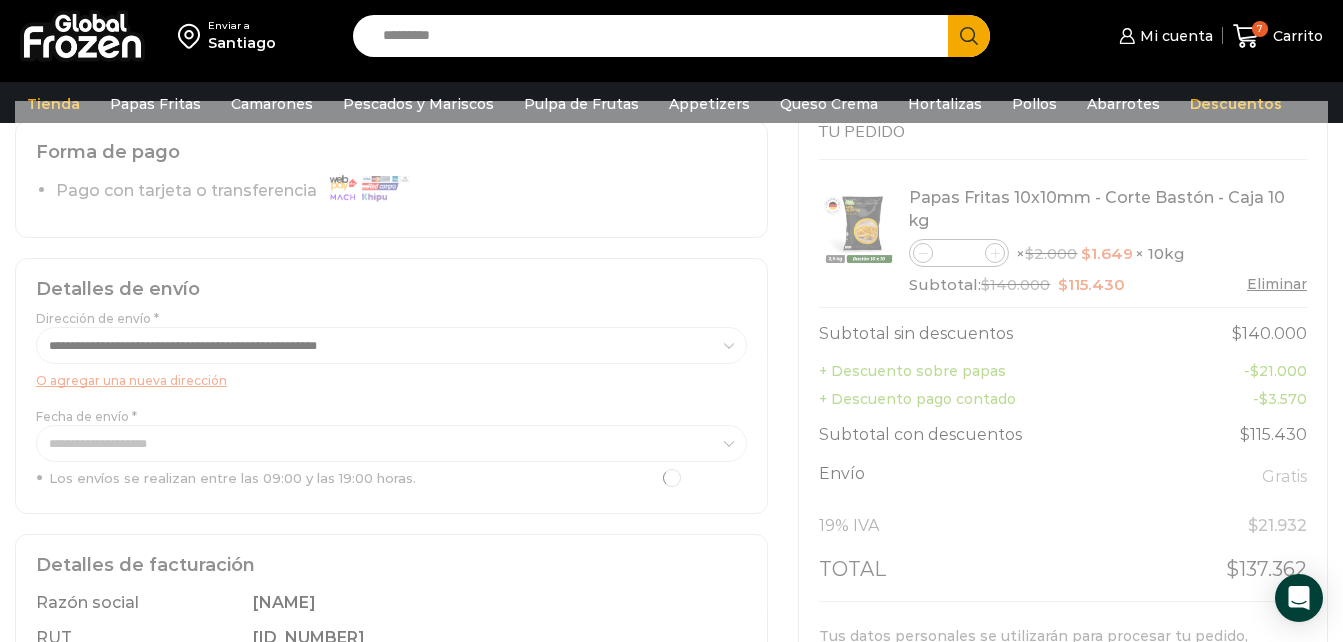 scroll, scrollTop: 222, scrollLeft: 0, axis: vertical 